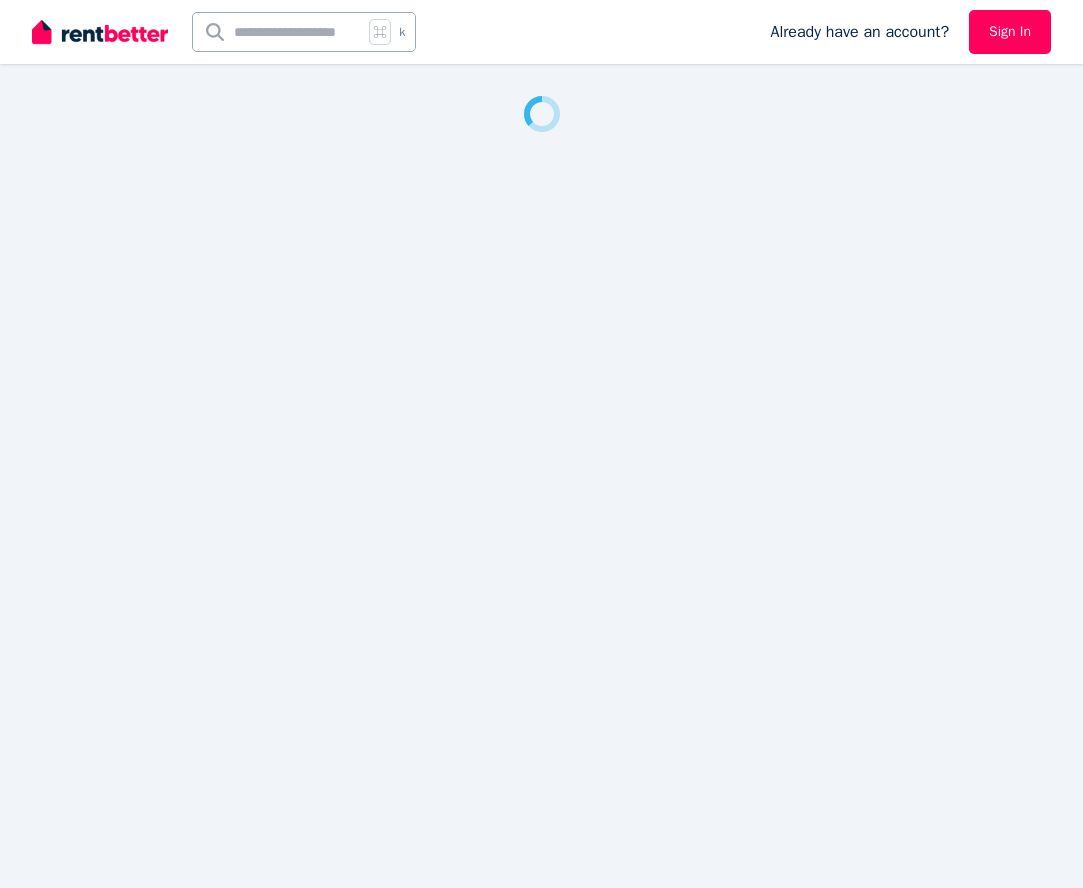 scroll, scrollTop: 0, scrollLeft: 0, axis: both 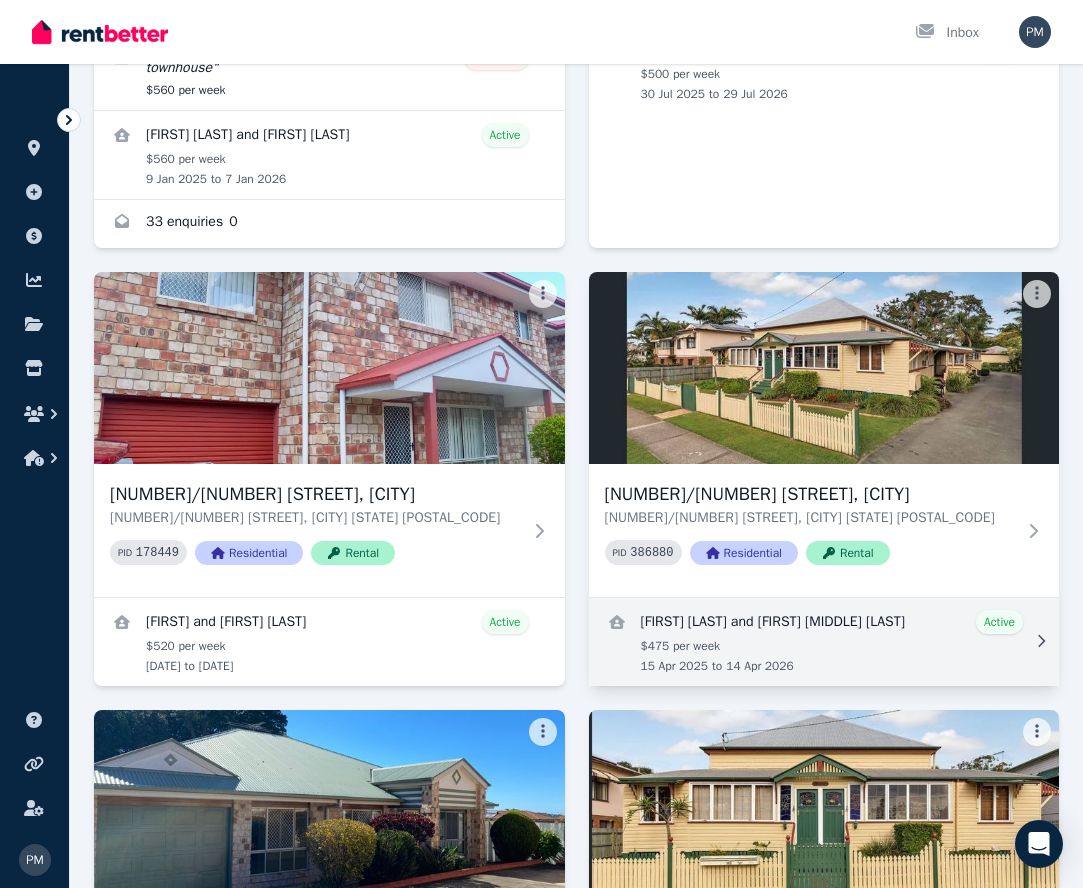 click at bounding box center (824, 642) 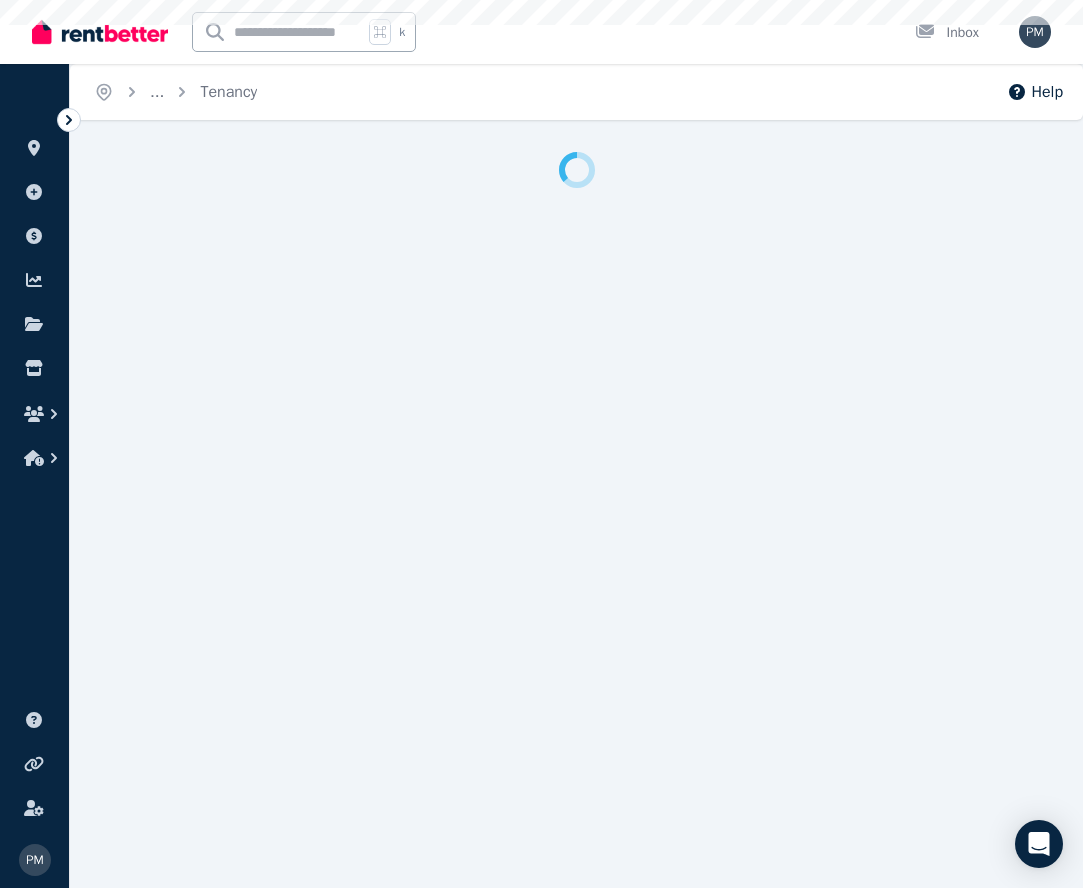 scroll, scrollTop: 0, scrollLeft: 0, axis: both 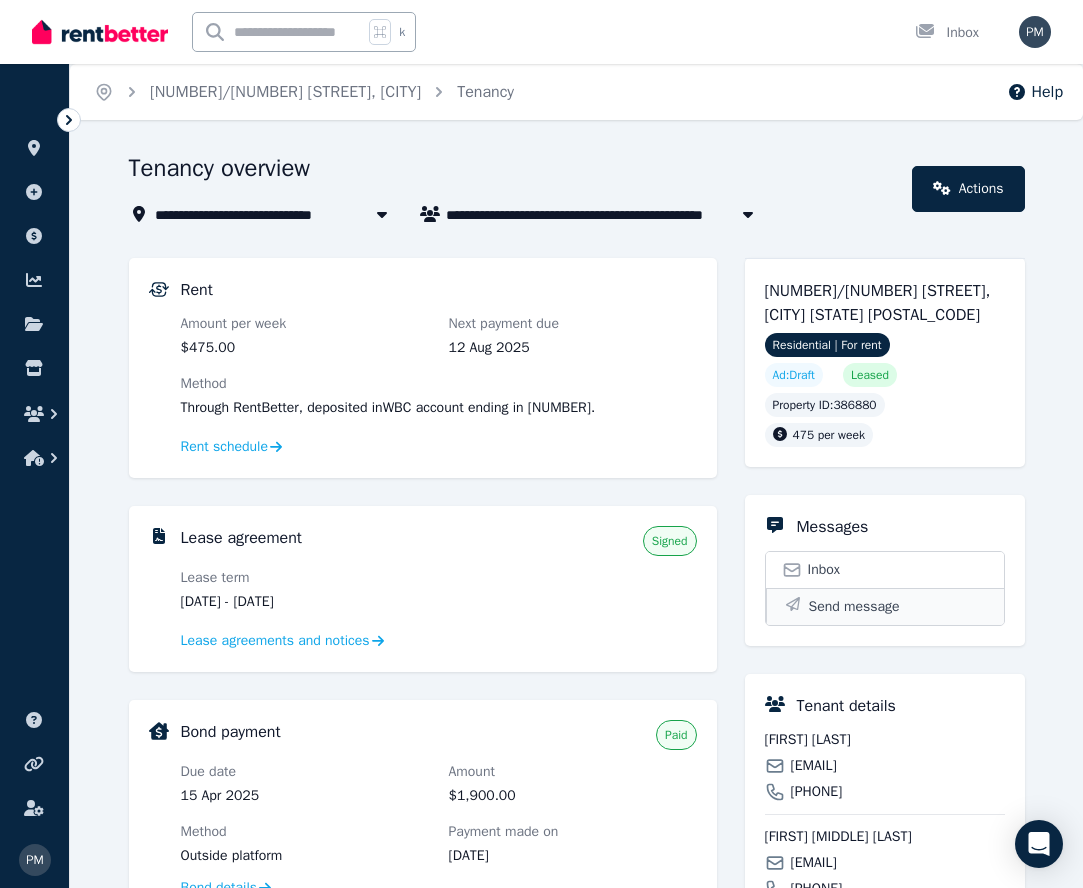 click on "Send message" at bounding box center [854, 607] 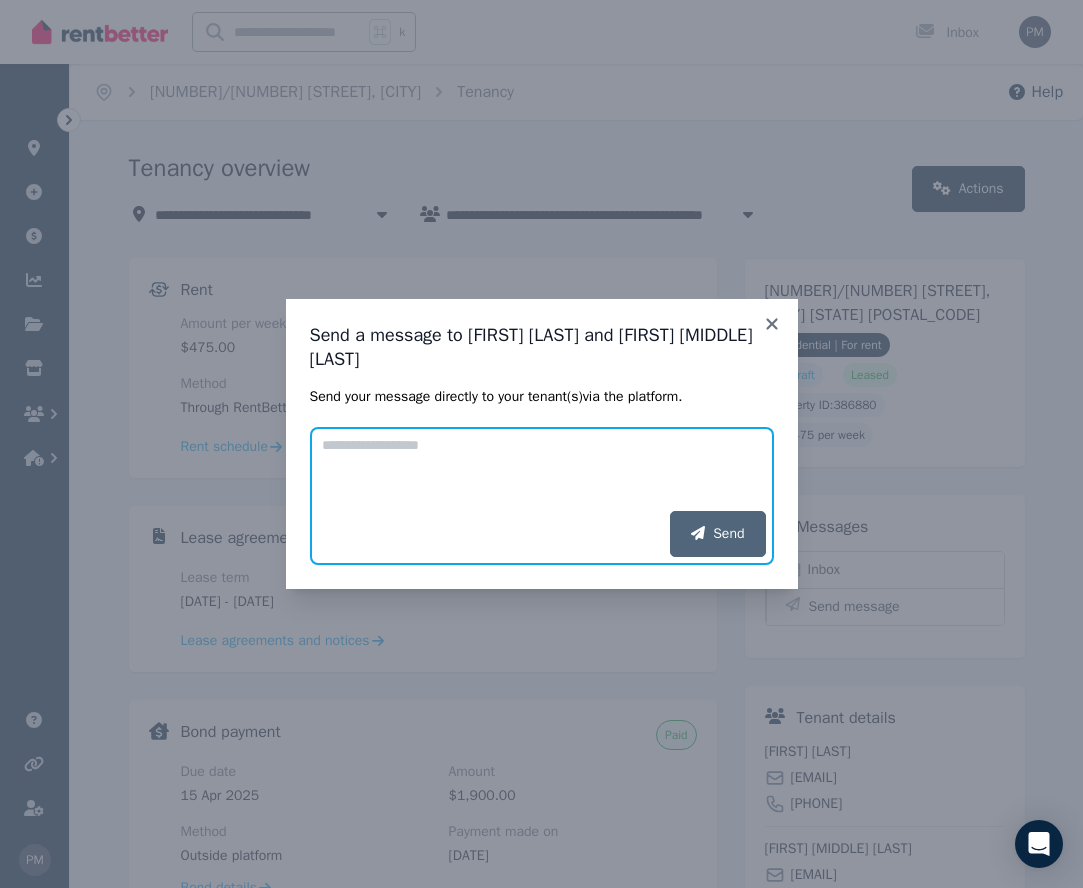click on "Add your message" at bounding box center (542, 469) 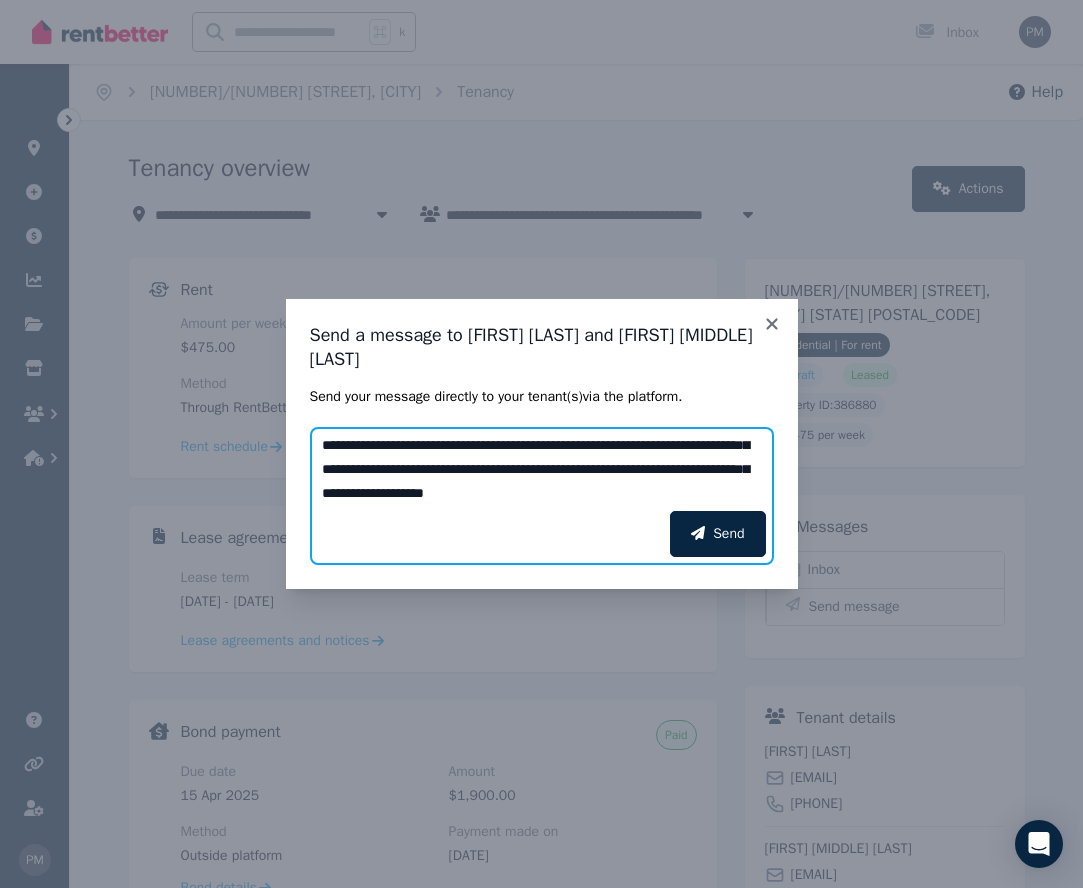 scroll, scrollTop: 62, scrollLeft: 0, axis: vertical 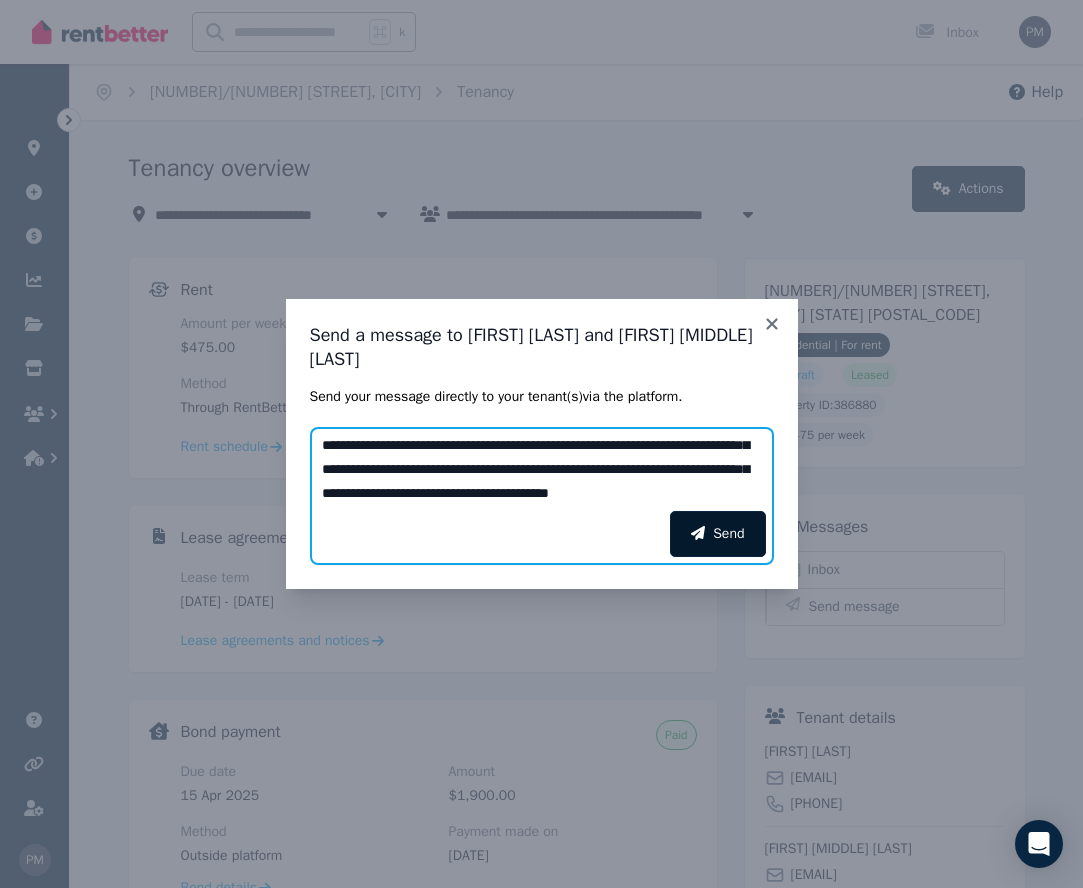 type on "**********" 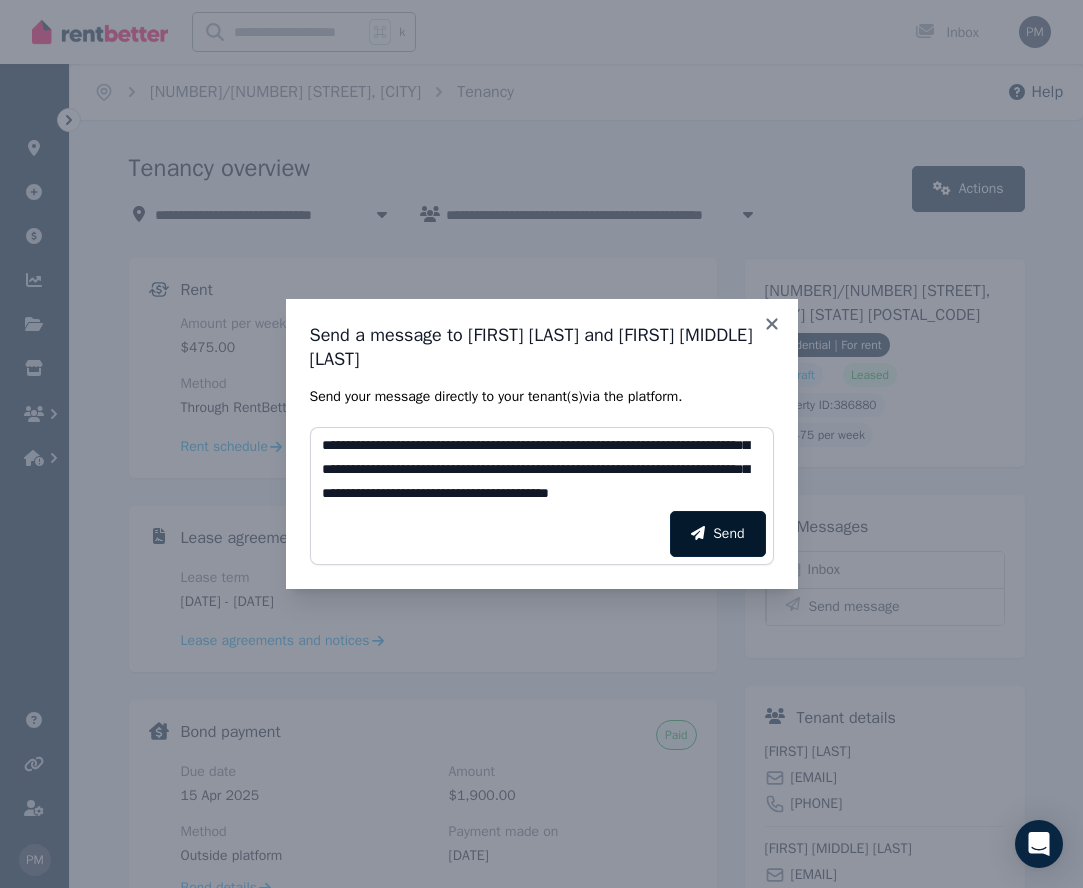 click on "Send" at bounding box center (717, 534) 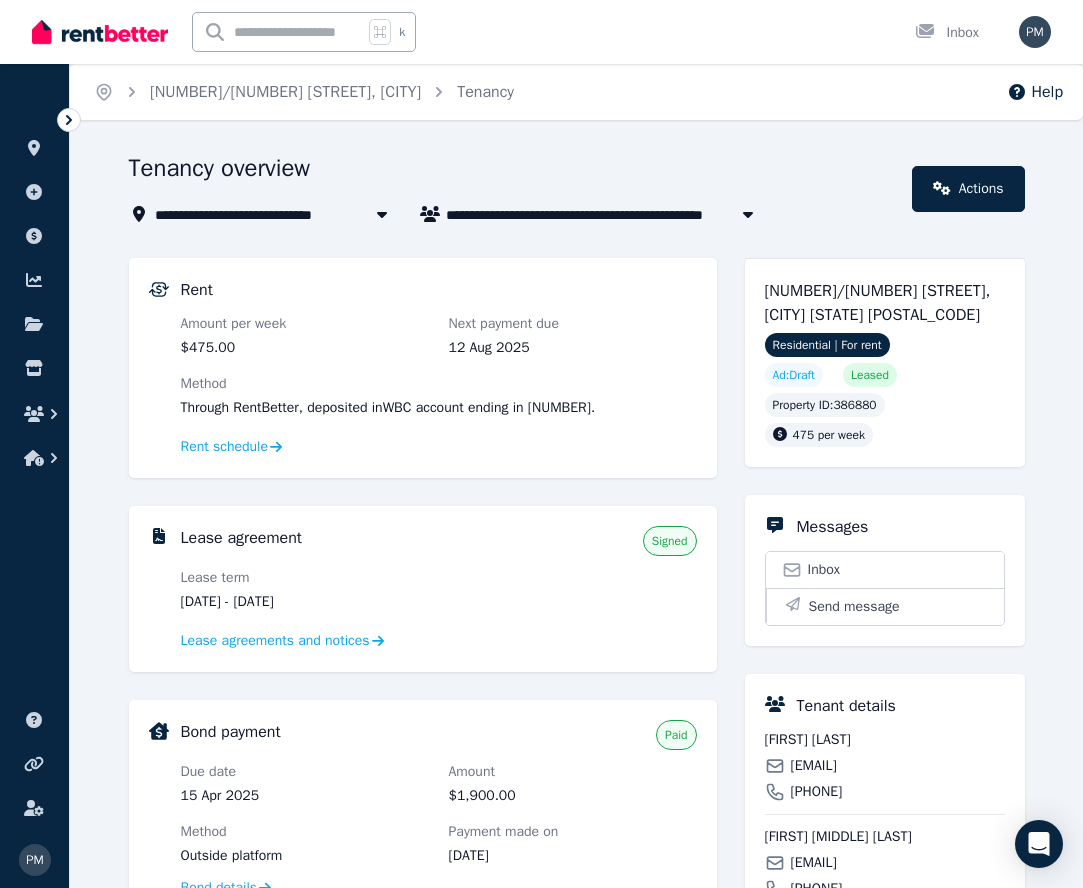 scroll, scrollTop: 0, scrollLeft: 0, axis: both 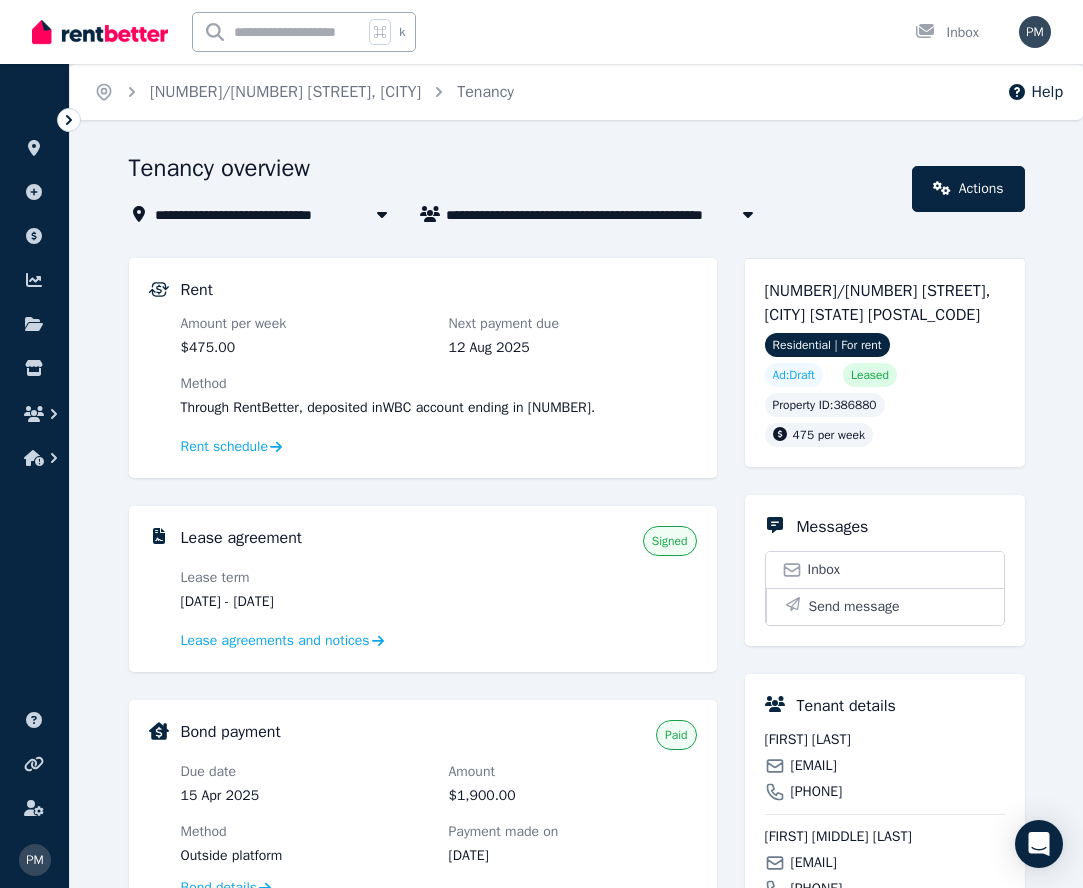 click 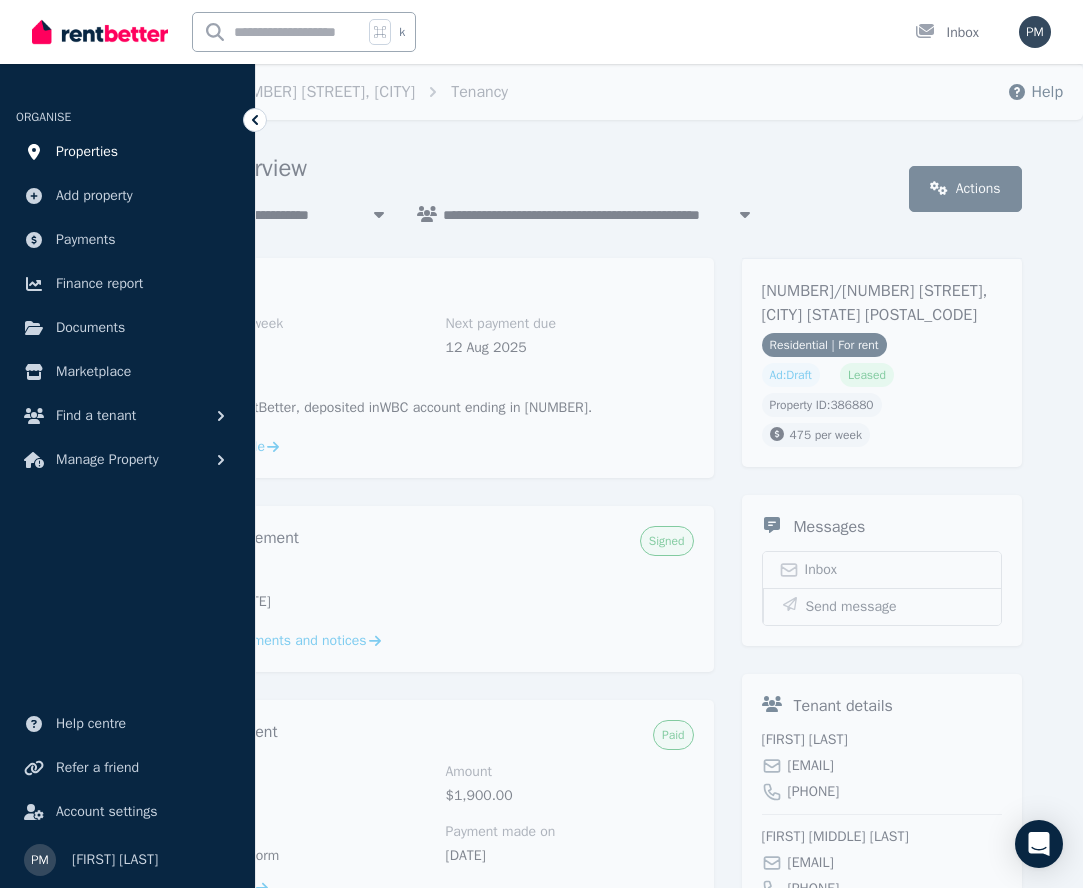 click on "Properties" at bounding box center (87, 152) 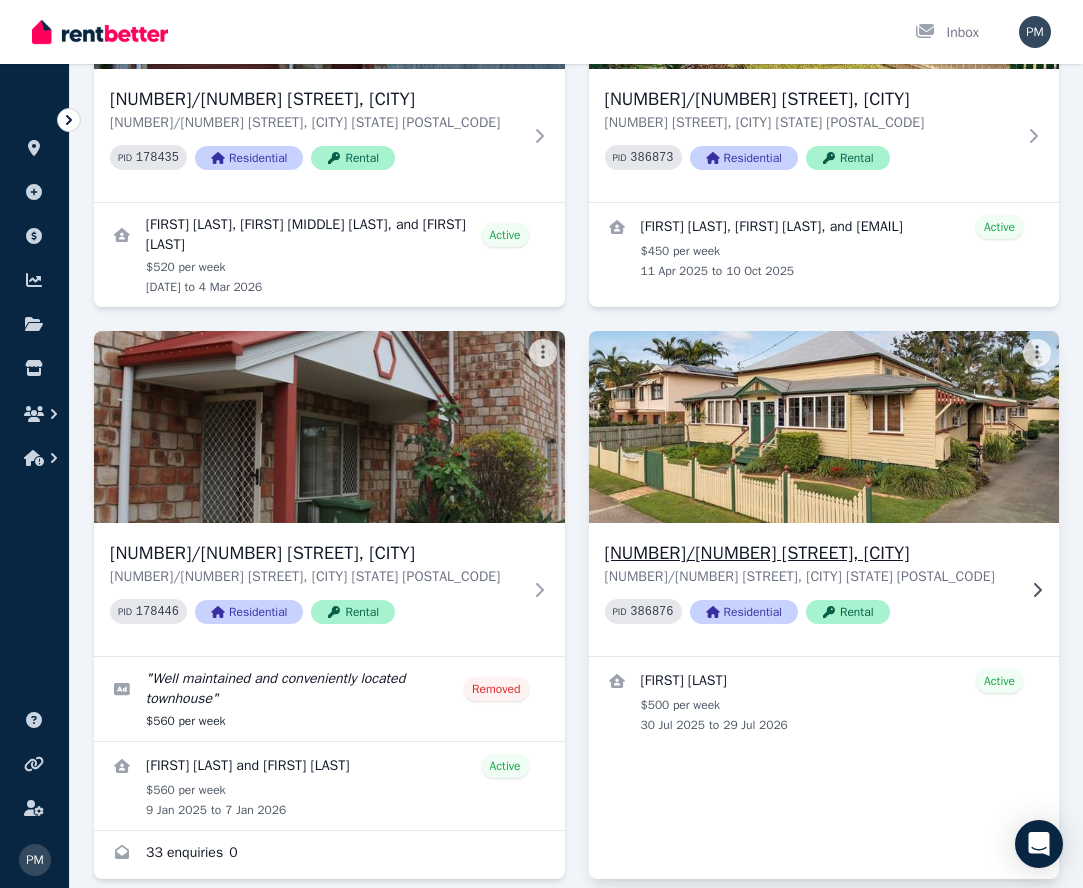 scroll, scrollTop: 339, scrollLeft: 0, axis: vertical 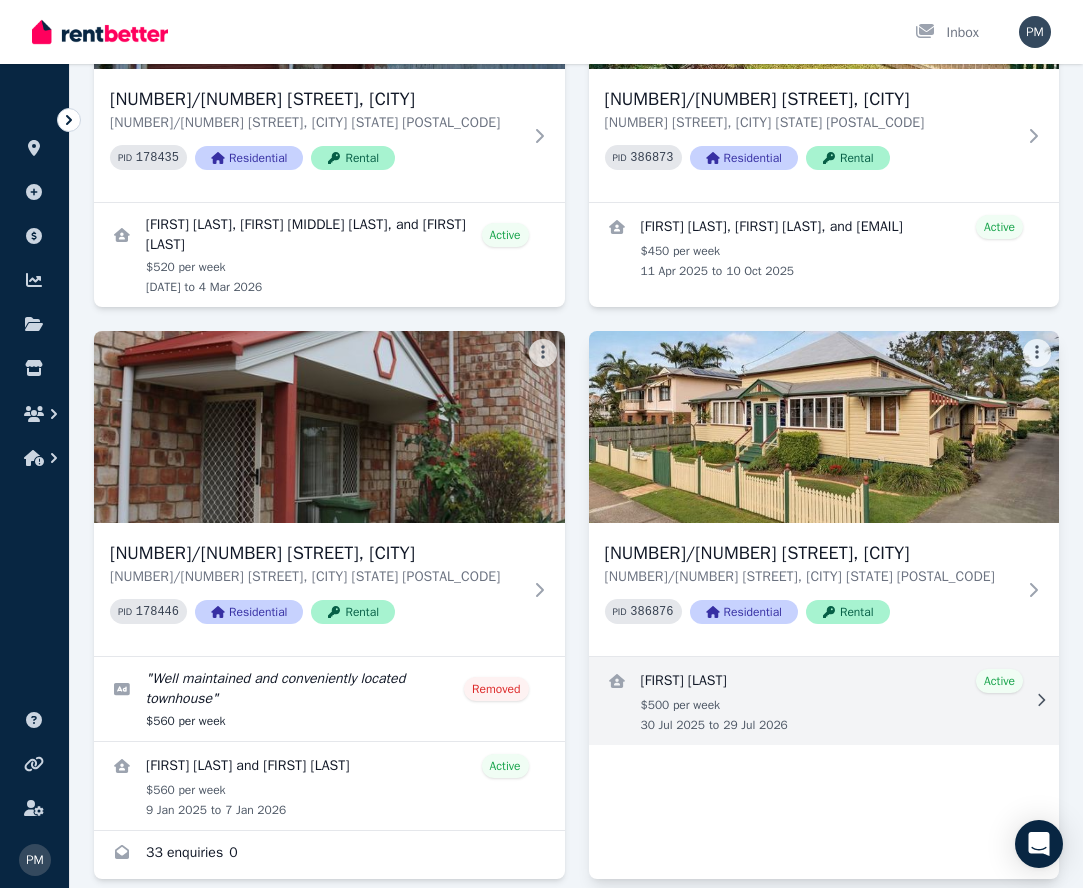 click at bounding box center [824, 701] 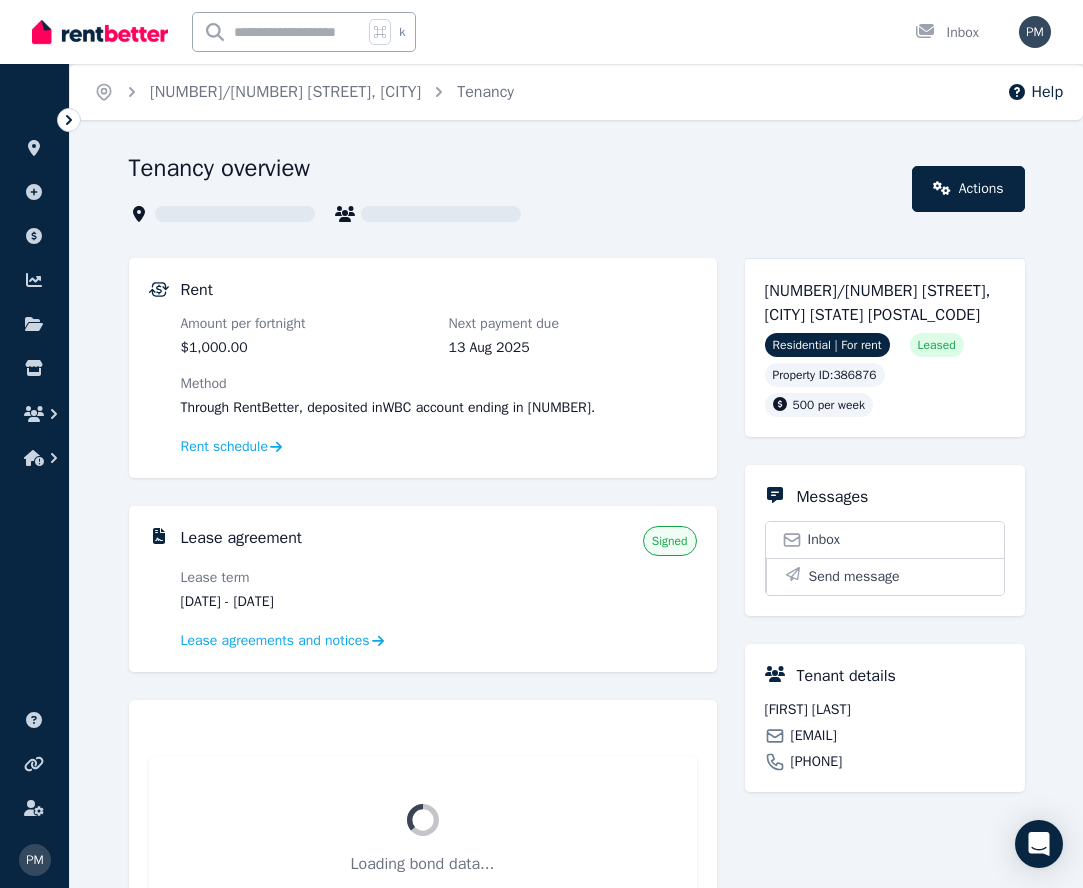 scroll, scrollTop: 0, scrollLeft: 0, axis: both 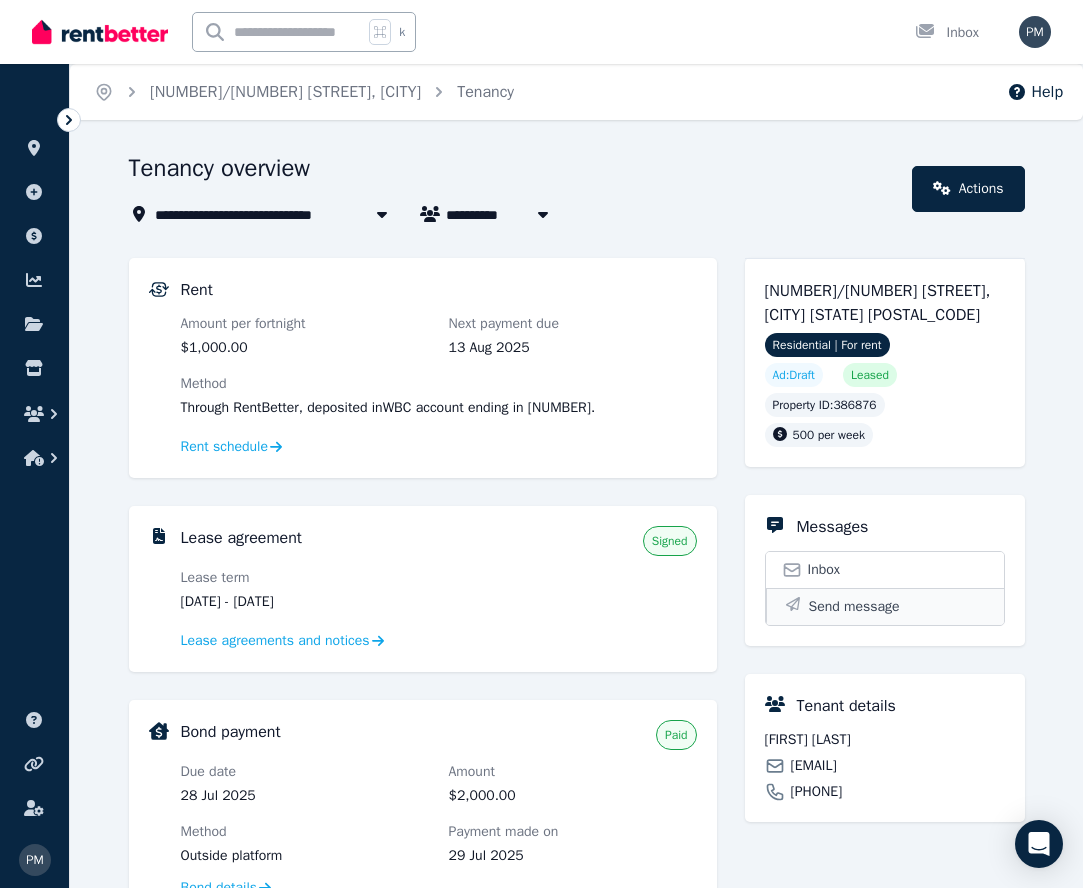 click on "Send message" at bounding box center (854, 607) 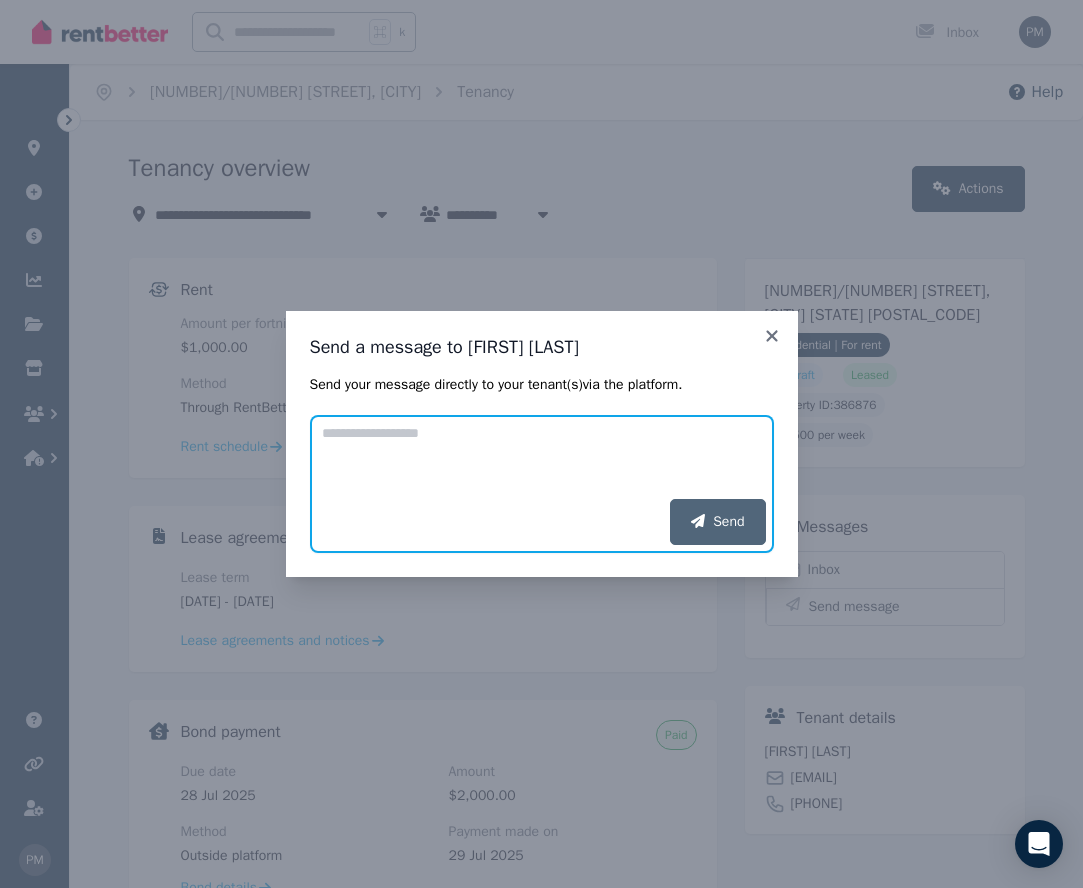 drag, startPoint x: 574, startPoint y: 485, endPoint x: 614, endPoint y: 488, distance: 40.112343 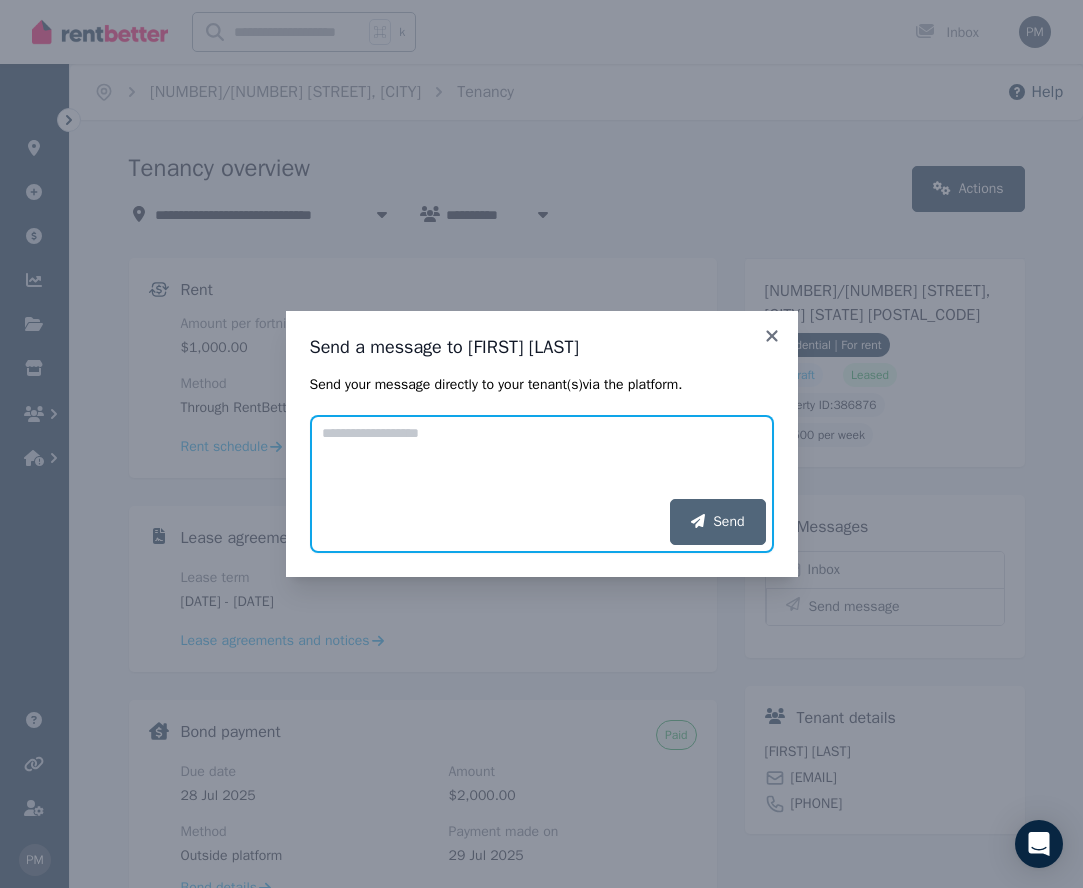 click on "Add your message" at bounding box center (542, 457) 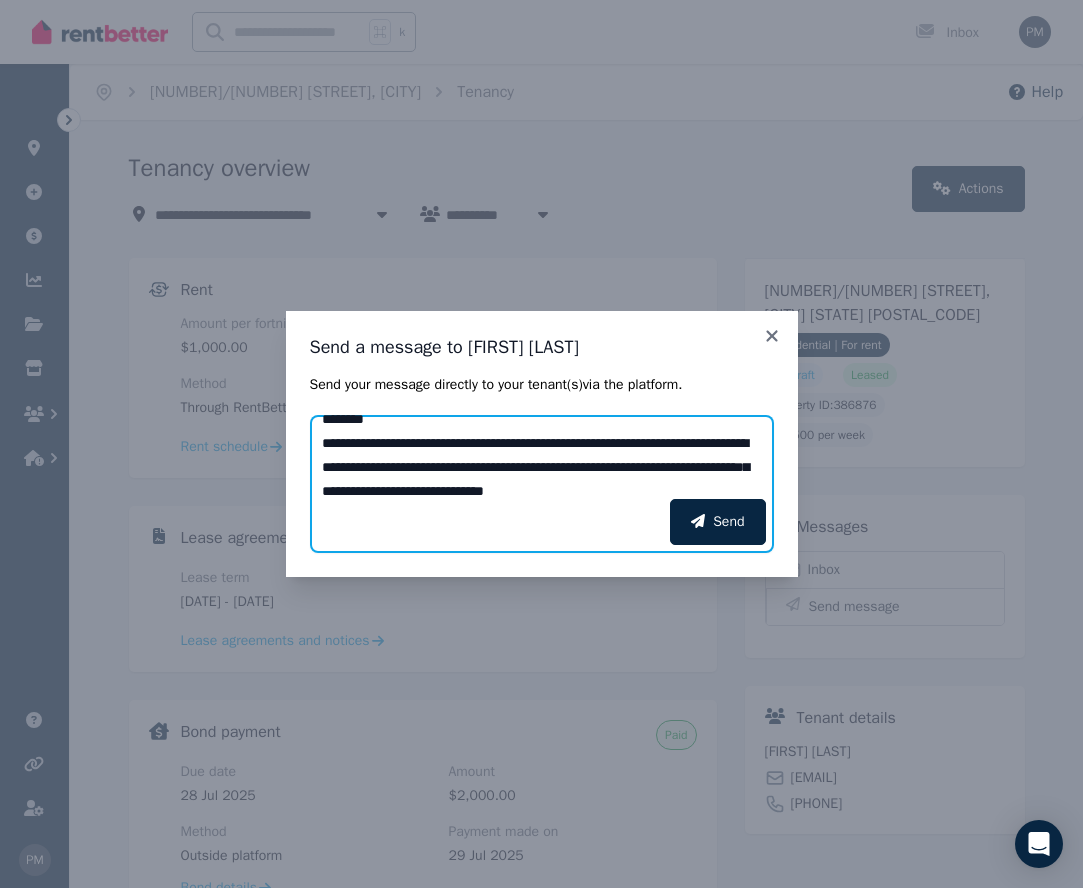 scroll, scrollTop: 48, scrollLeft: 0, axis: vertical 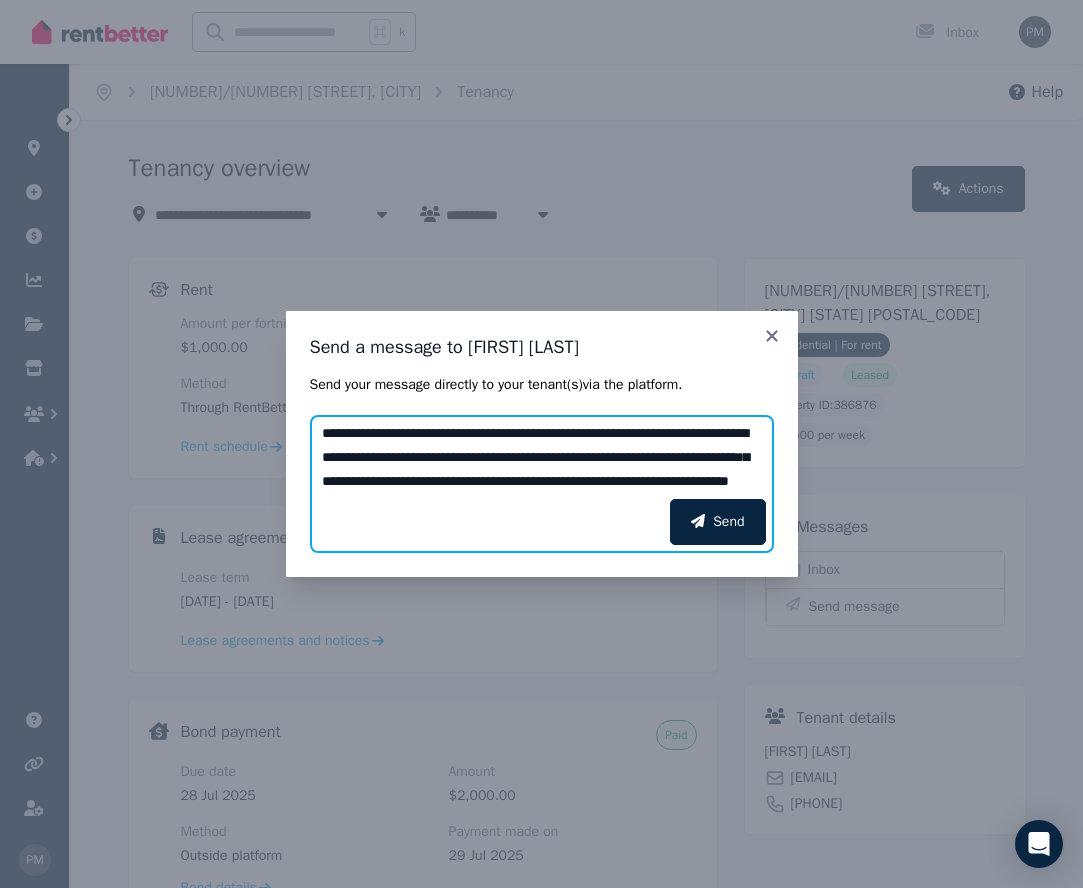 click on "**********" at bounding box center (542, 457) 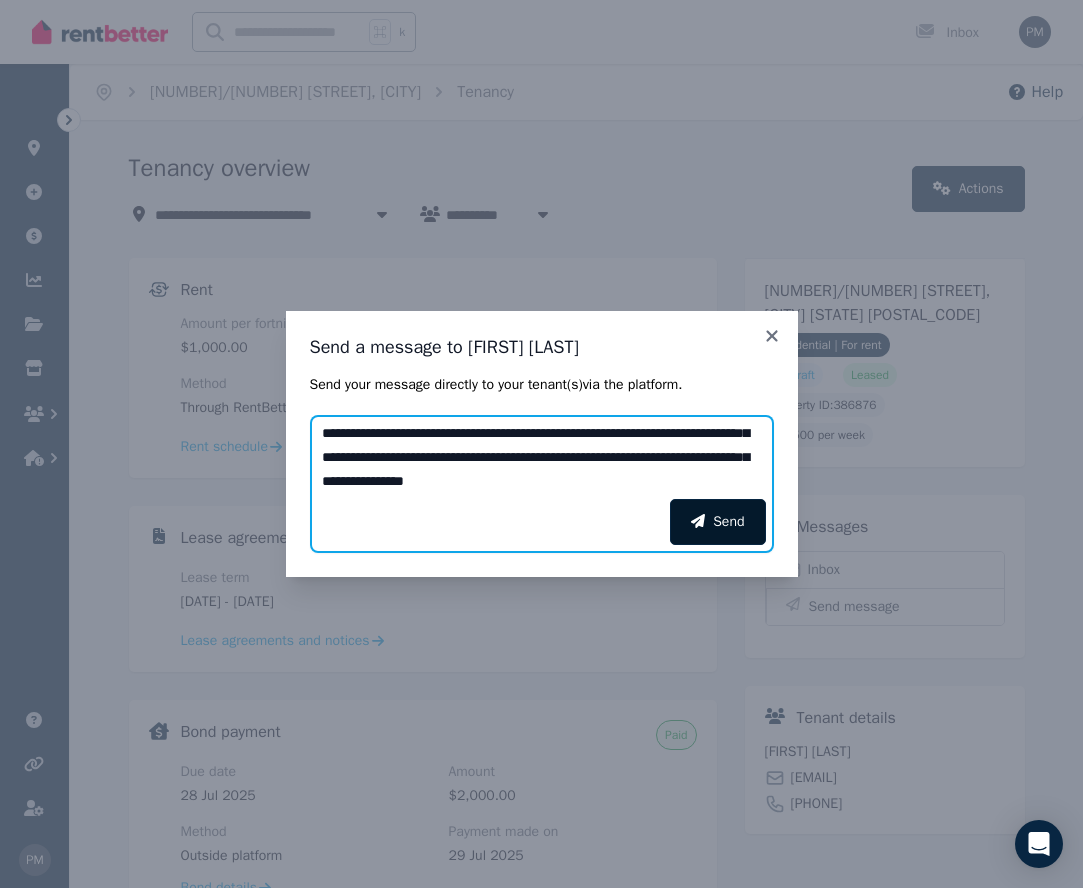 type on "**********" 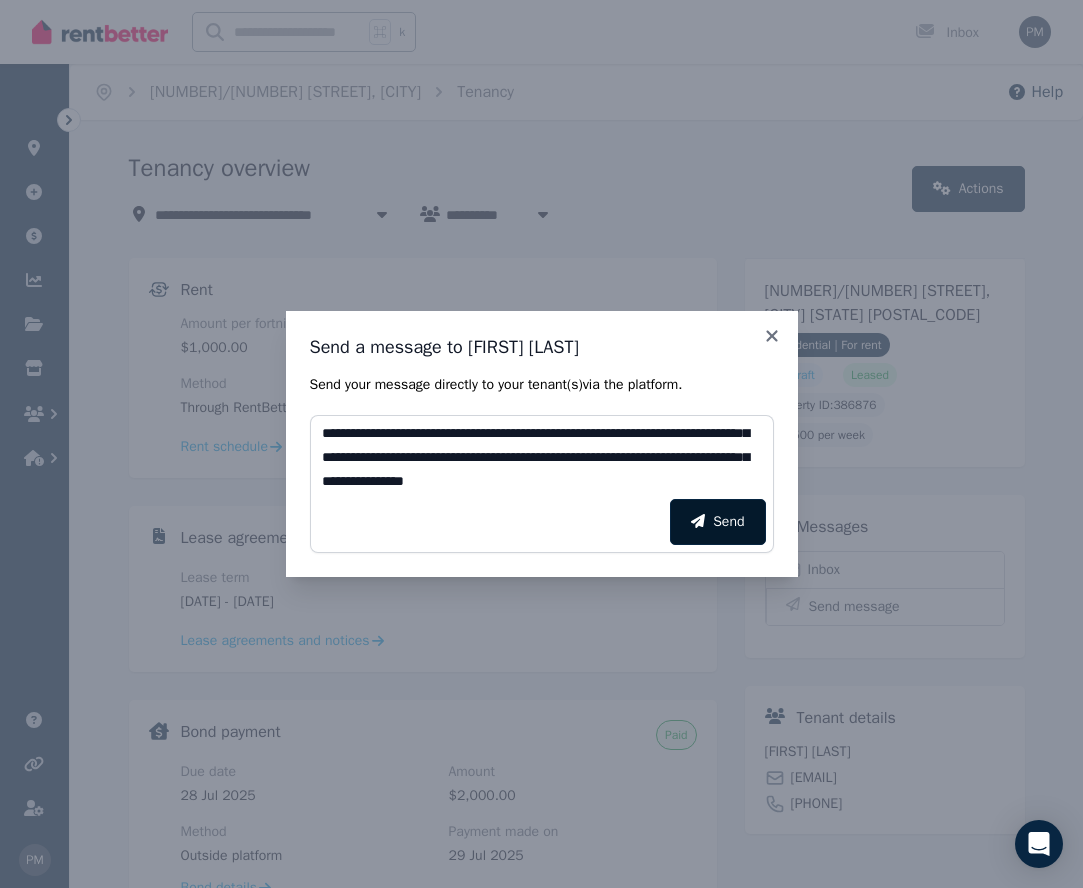 click on "Send" at bounding box center (717, 522) 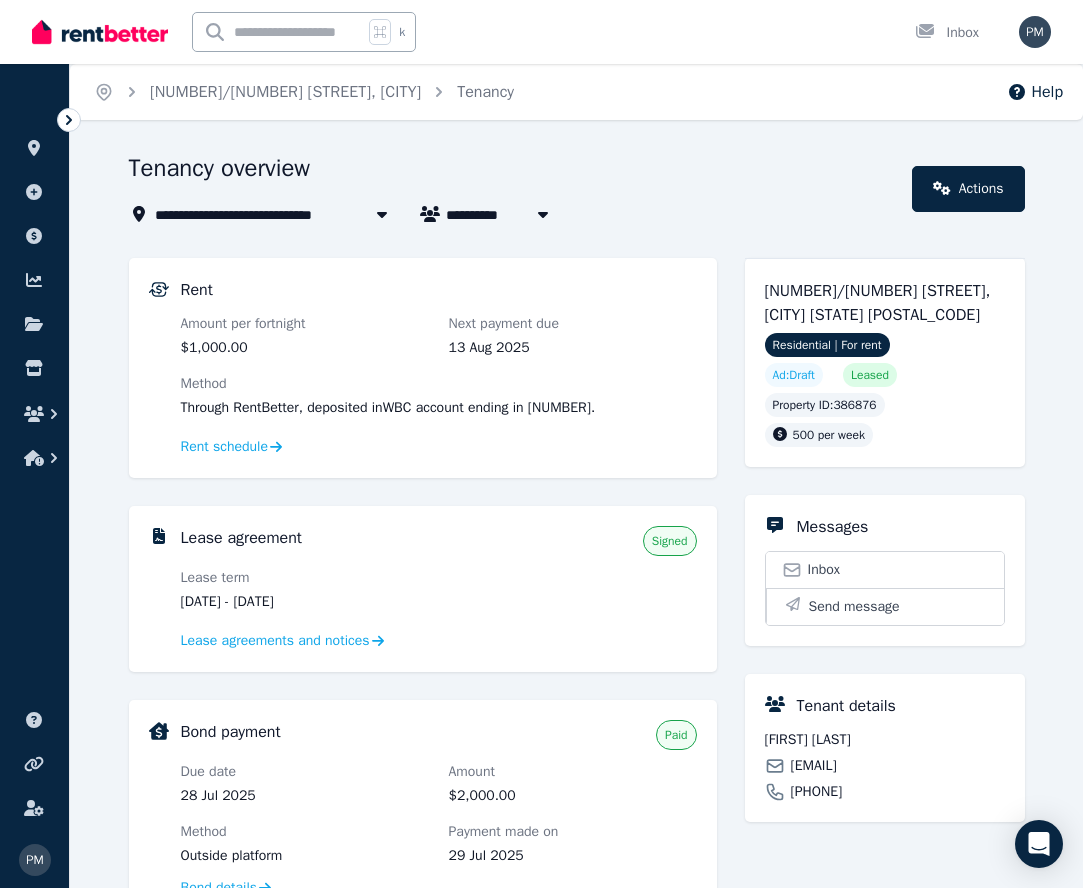 scroll, scrollTop: 0, scrollLeft: 0, axis: both 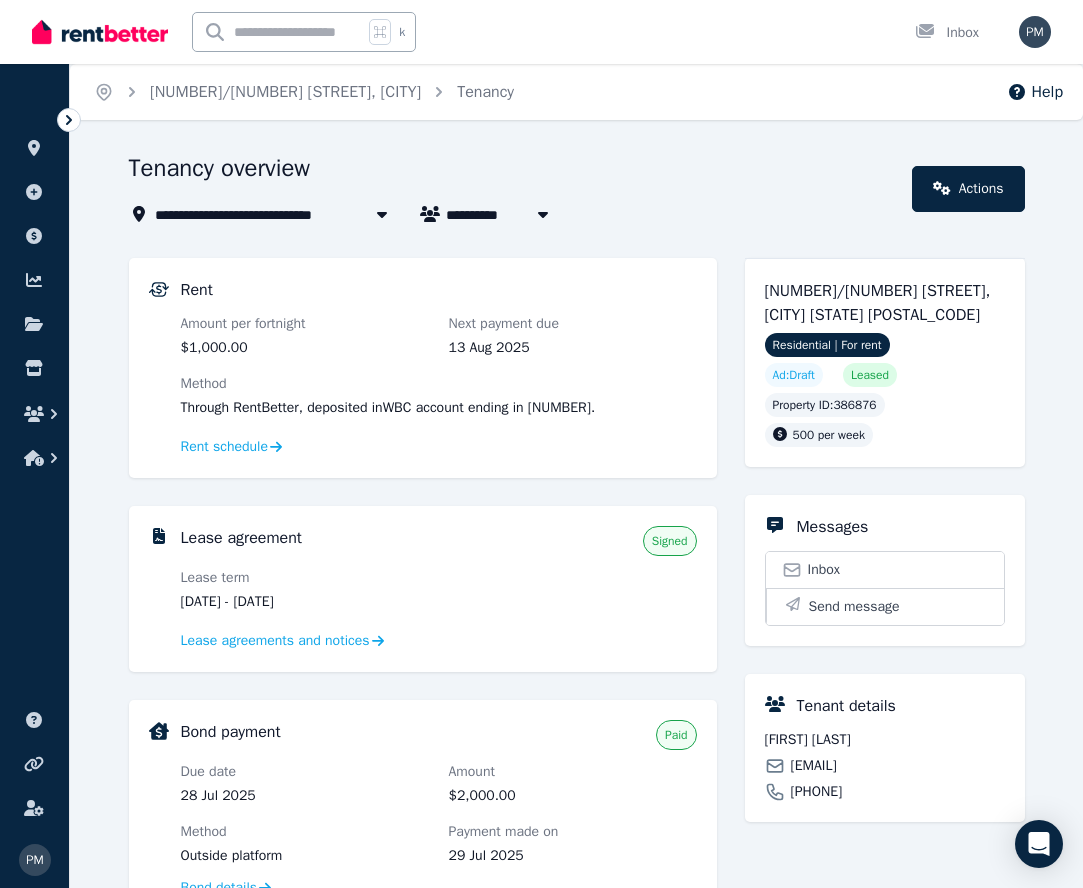 click 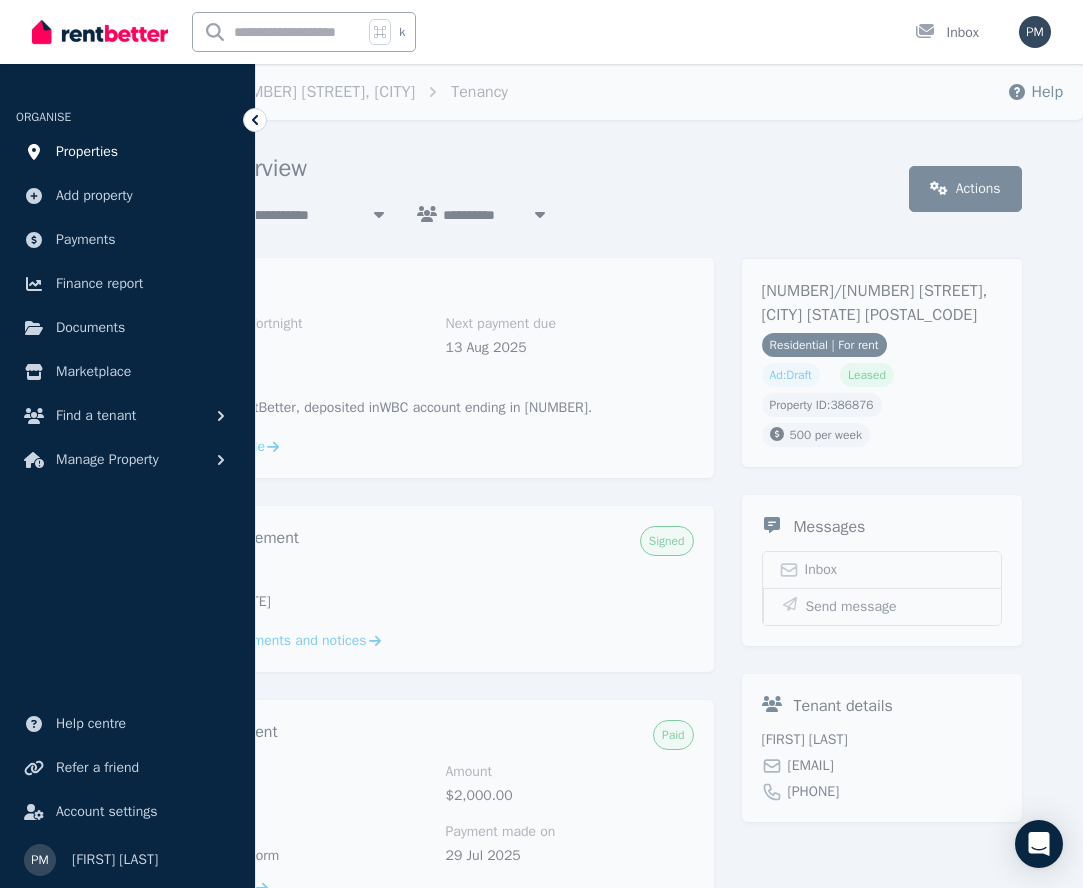 click on "Properties" at bounding box center [87, 152] 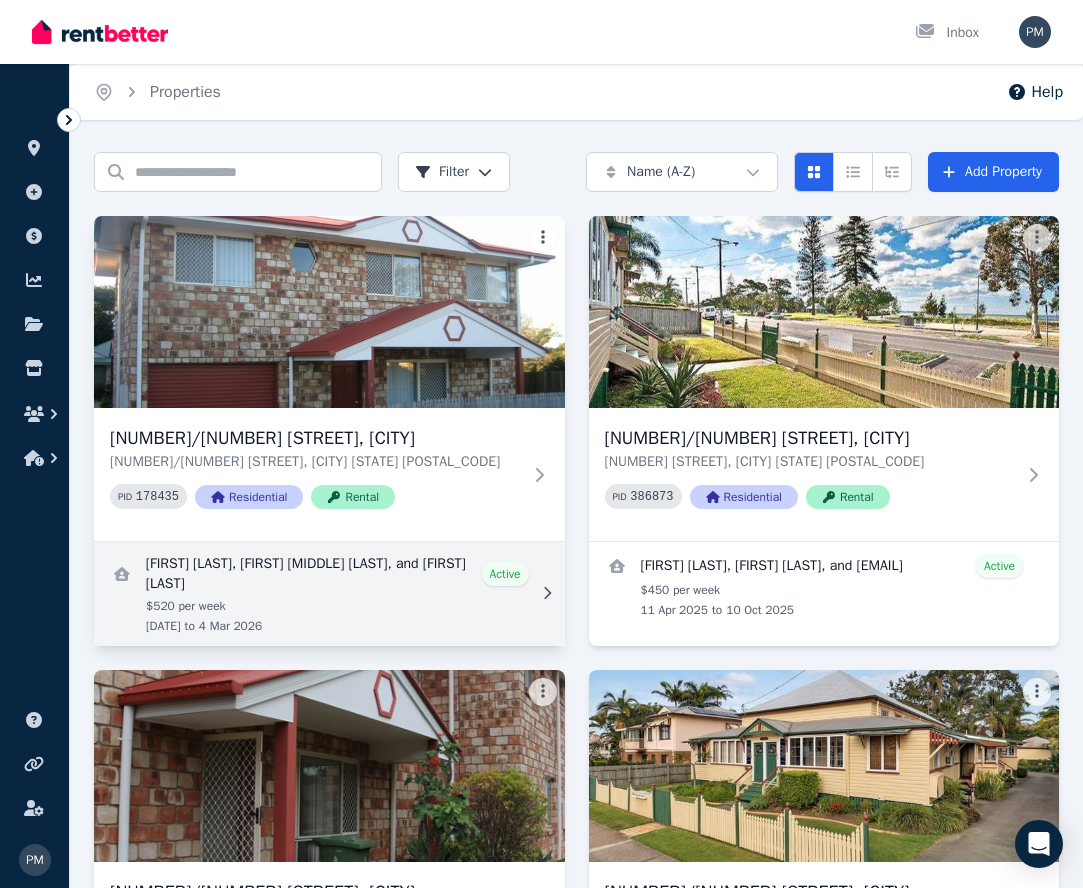 scroll, scrollTop: 0, scrollLeft: 0, axis: both 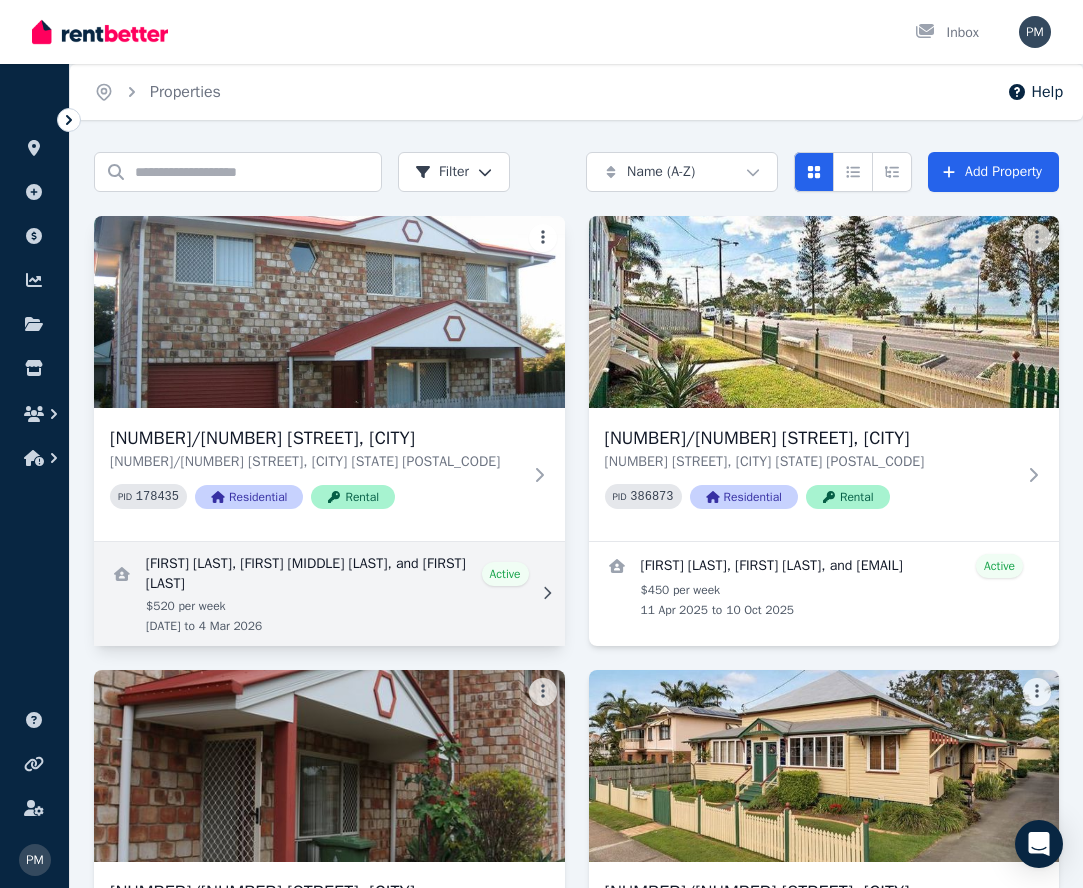 click at bounding box center (329, 594) 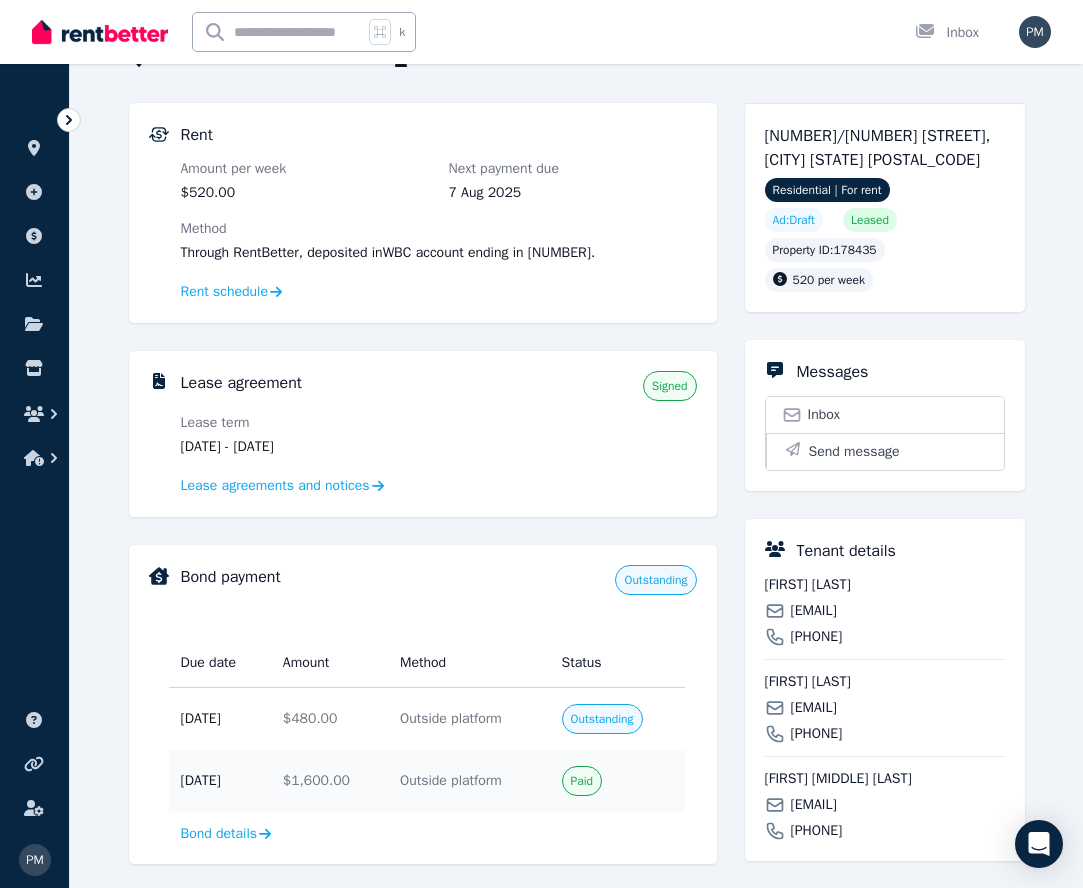 scroll, scrollTop: 156, scrollLeft: 0, axis: vertical 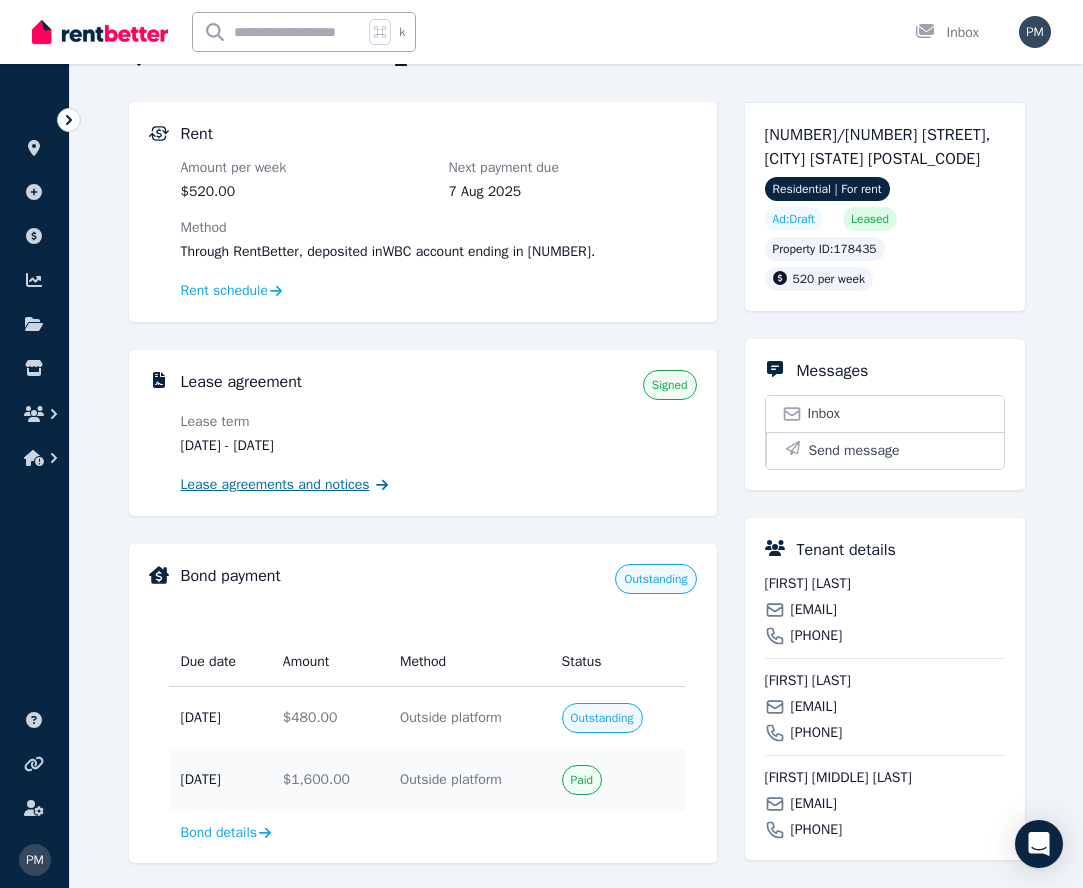 click on "Lease agreements and notices" at bounding box center [275, 485] 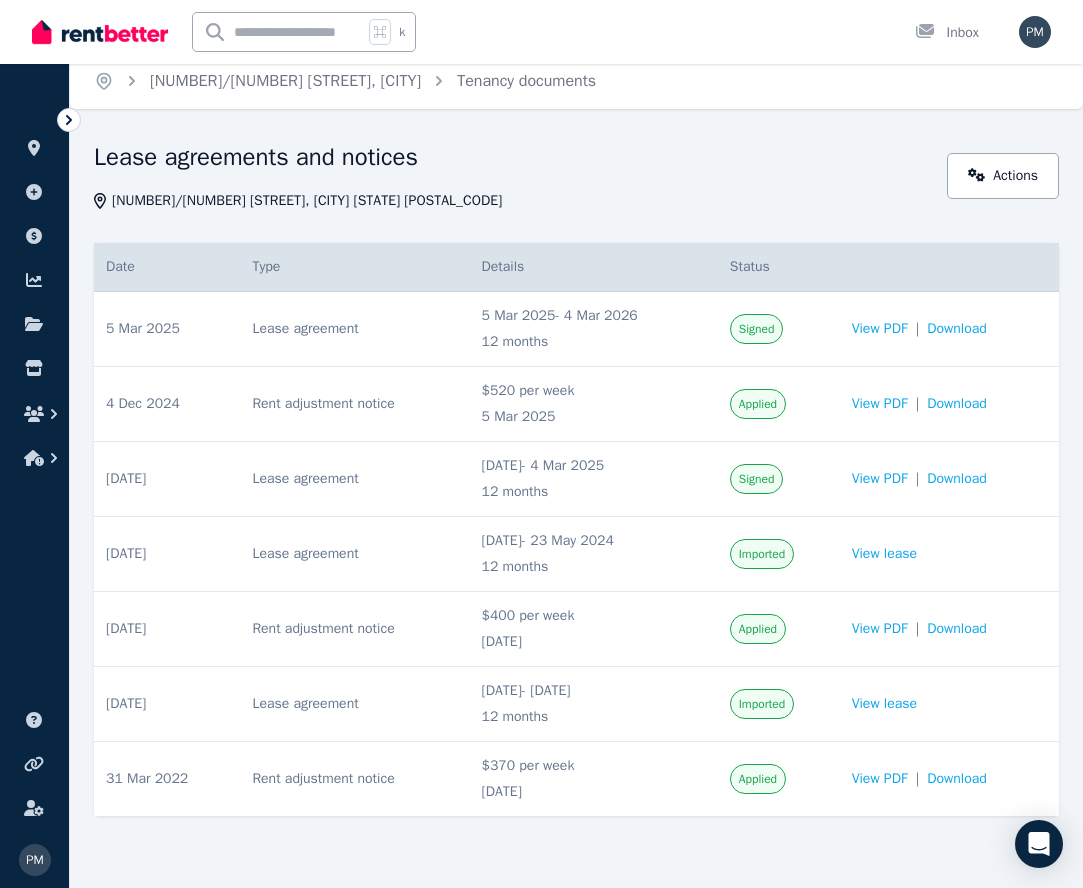 scroll, scrollTop: 11, scrollLeft: 0, axis: vertical 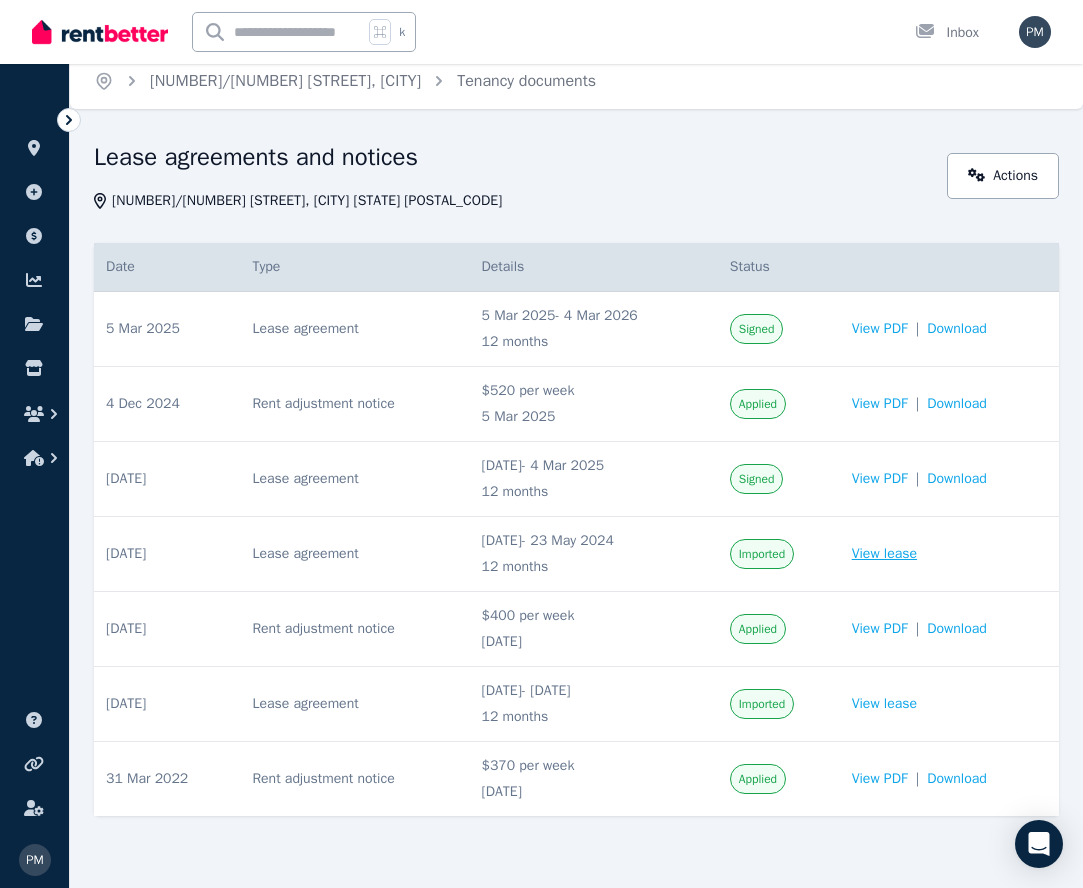 click on "View lease" at bounding box center [884, 554] 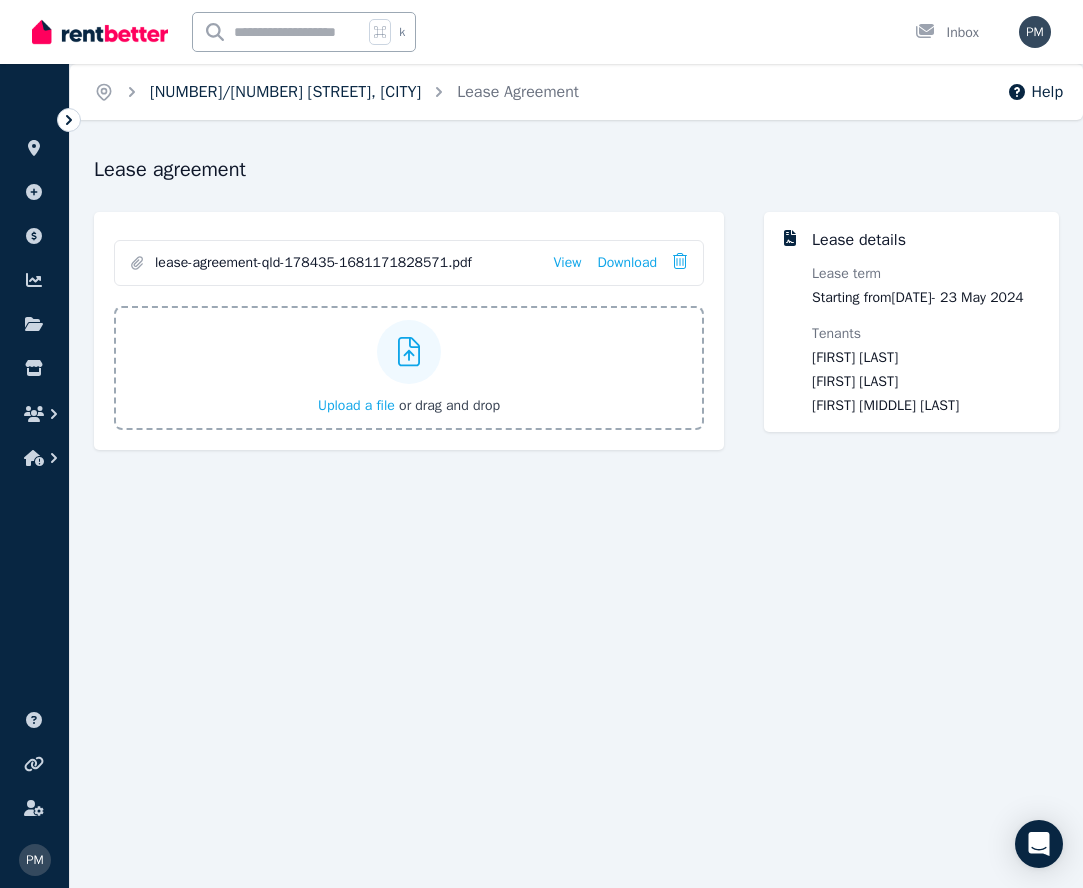 scroll, scrollTop: 0, scrollLeft: 0, axis: both 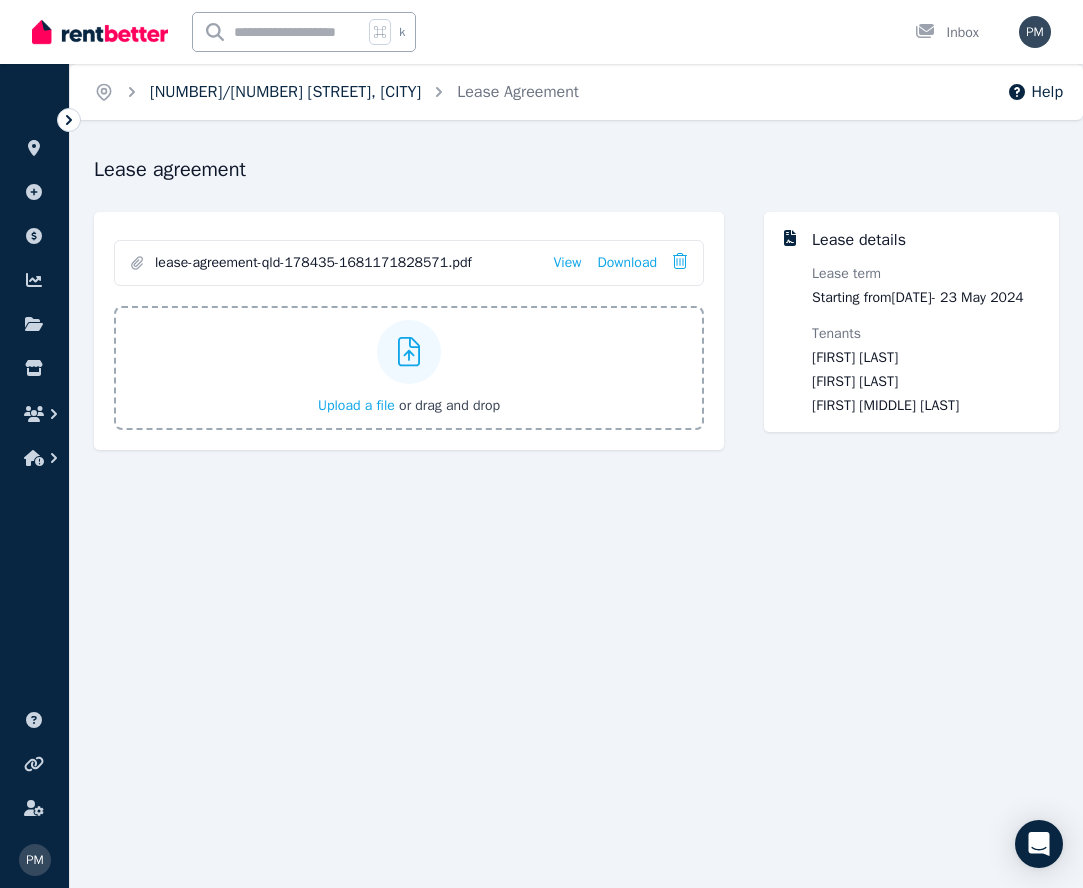 click on "[NUMBER]/[NUMBER] [STREET], [CITY]" at bounding box center [285, 92] 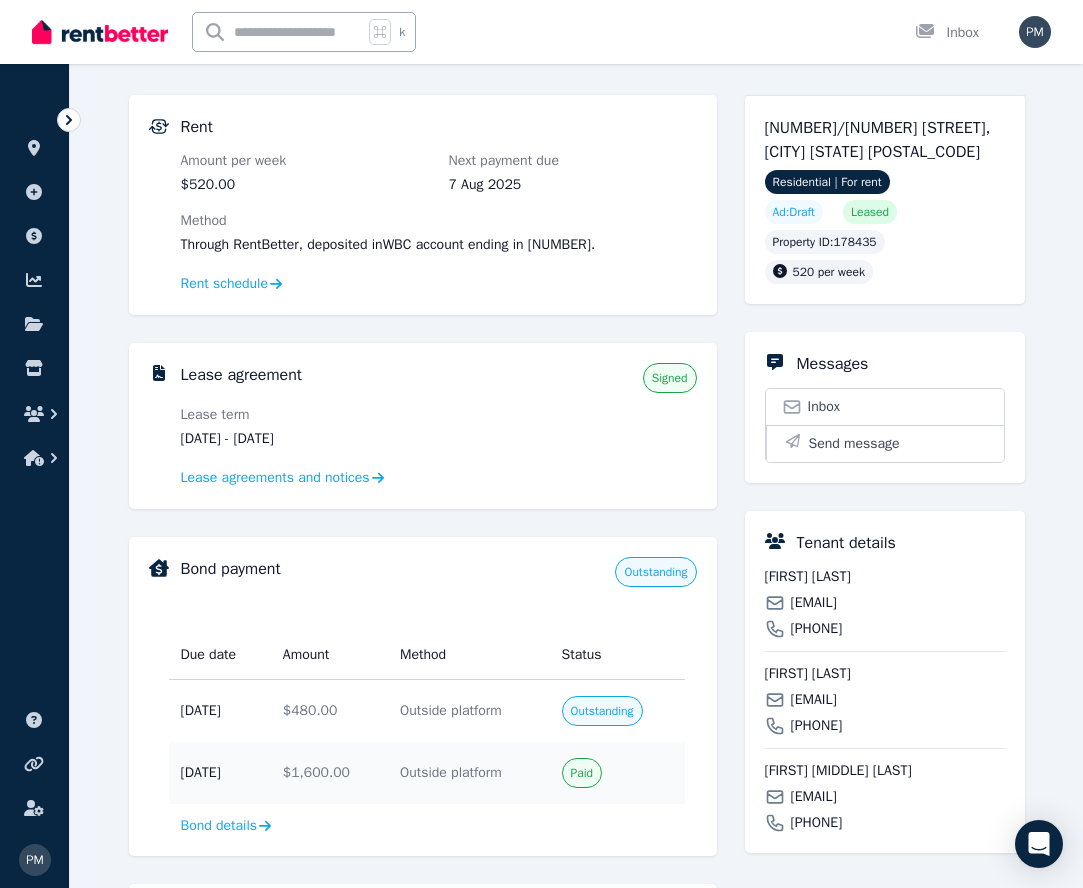 scroll, scrollTop: 165, scrollLeft: 0, axis: vertical 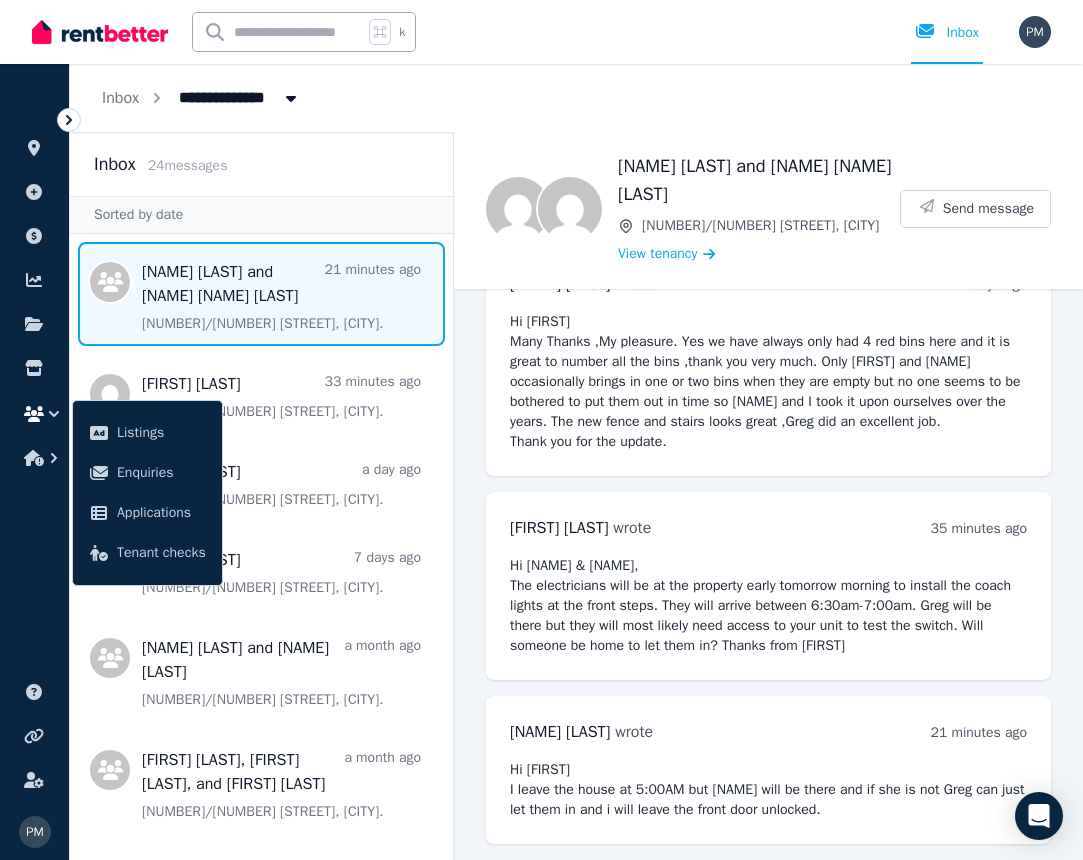 click at bounding box center (261, 294) 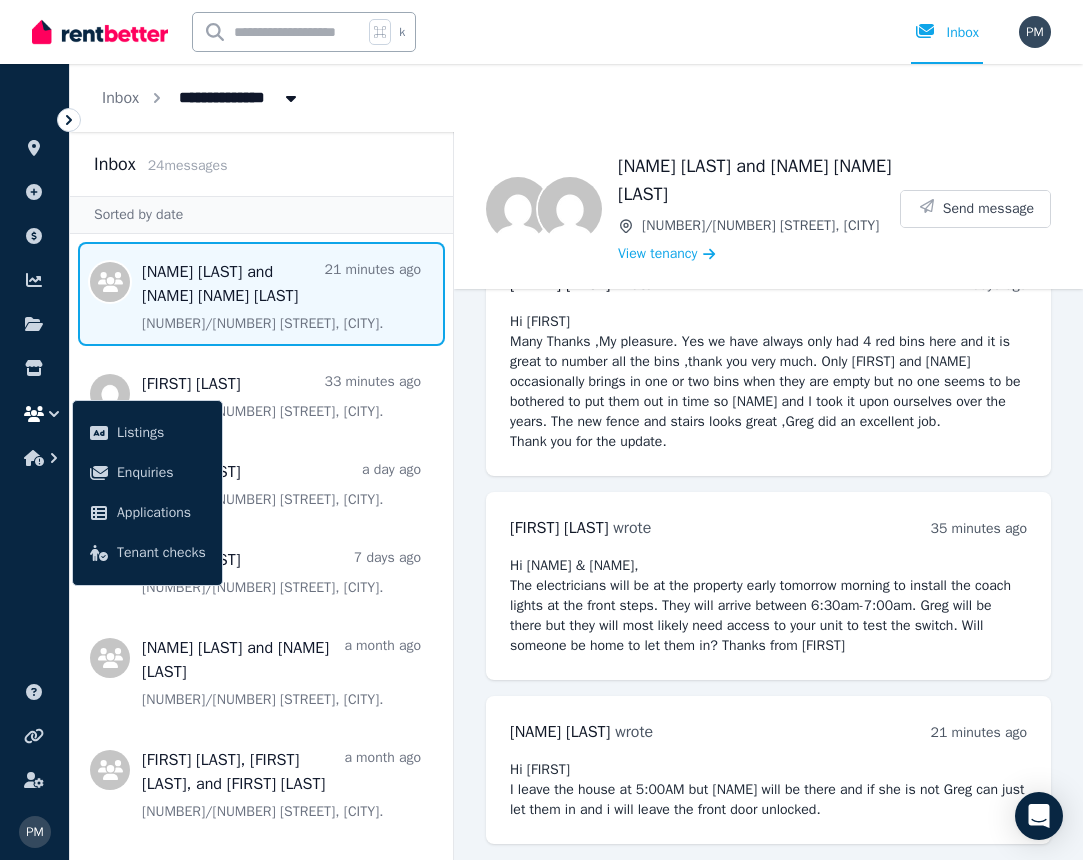 scroll, scrollTop: 0, scrollLeft: 0, axis: both 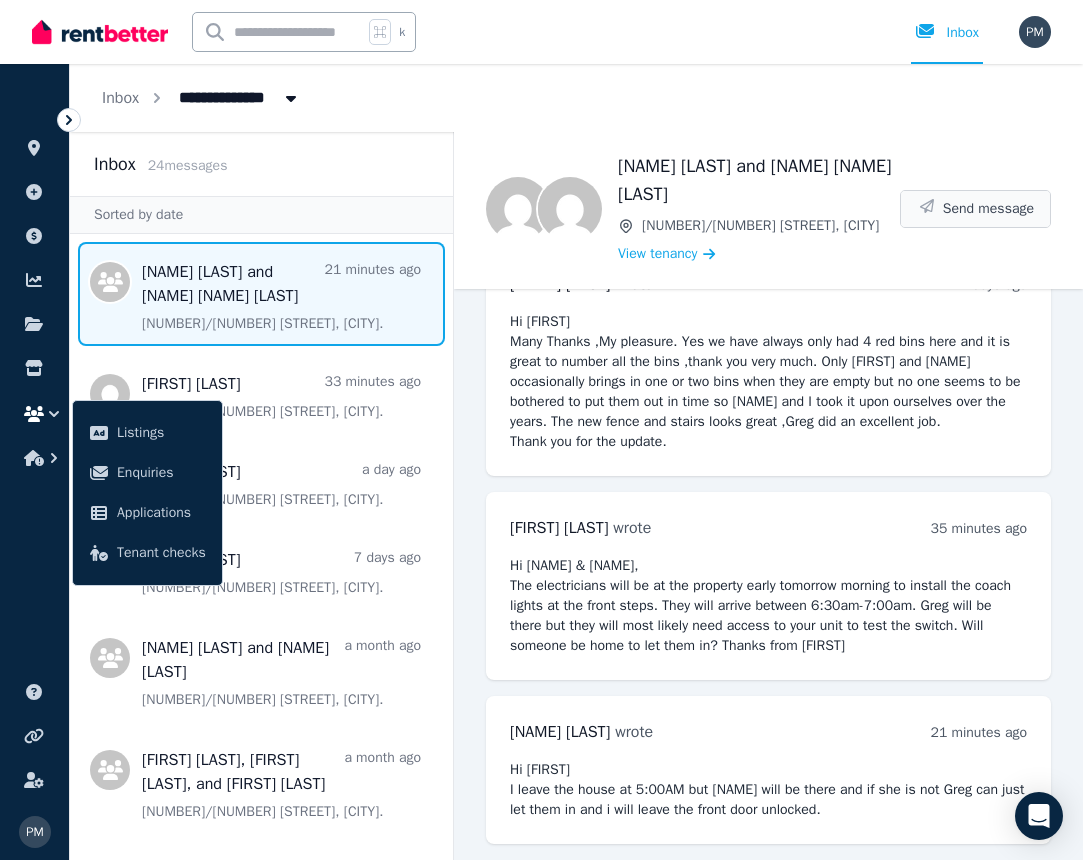 click on "Send message" at bounding box center [988, 209] 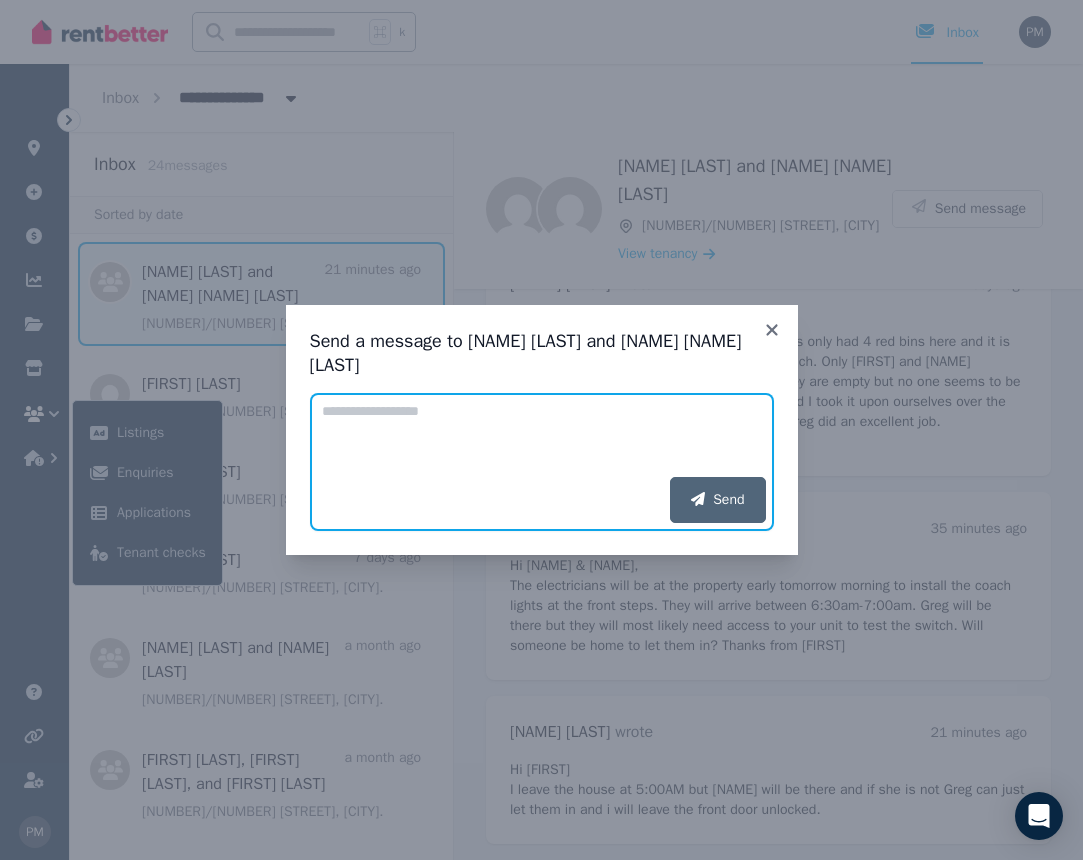 click on "Add your message" at bounding box center [542, 435] 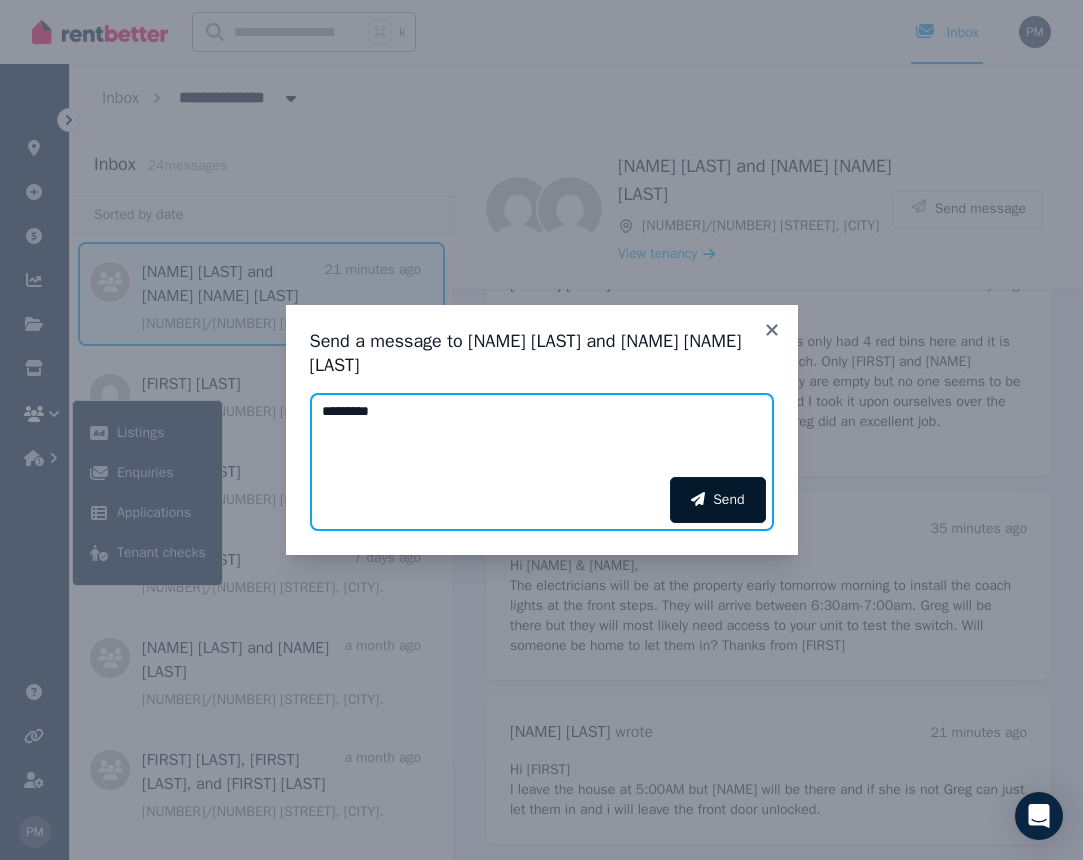 type on "*********" 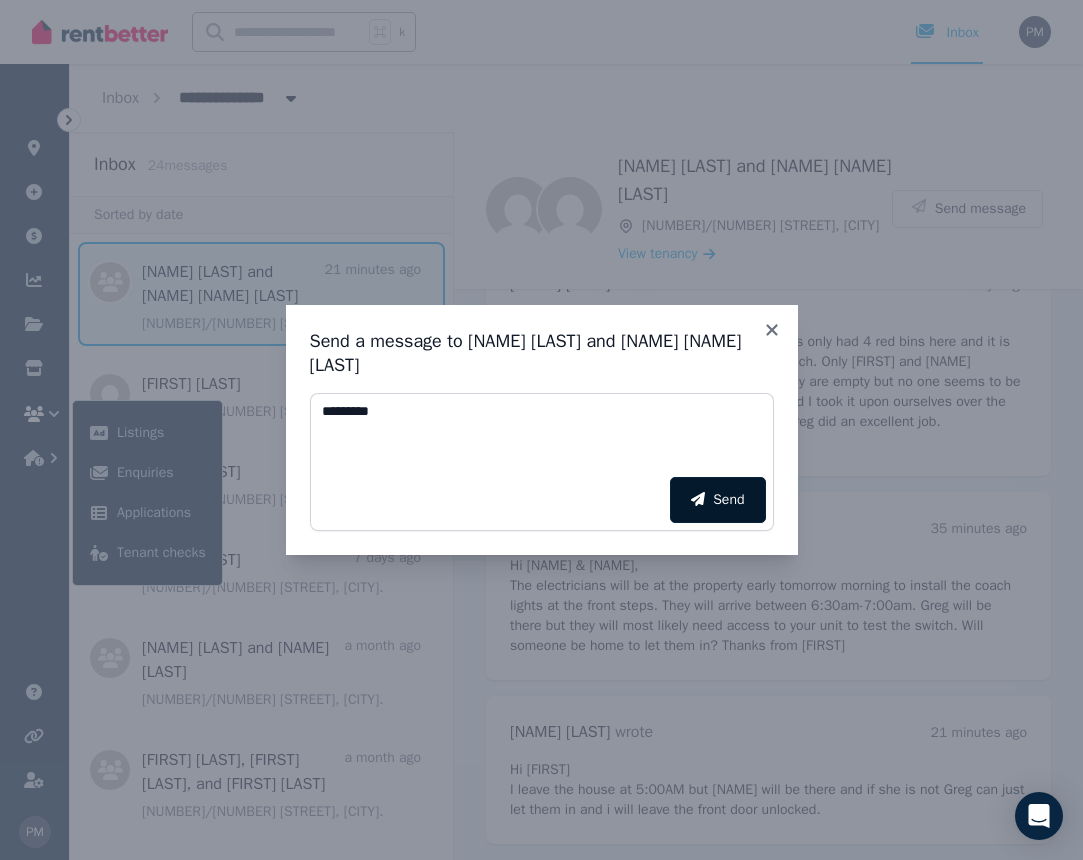 click on "Send" at bounding box center (717, 500) 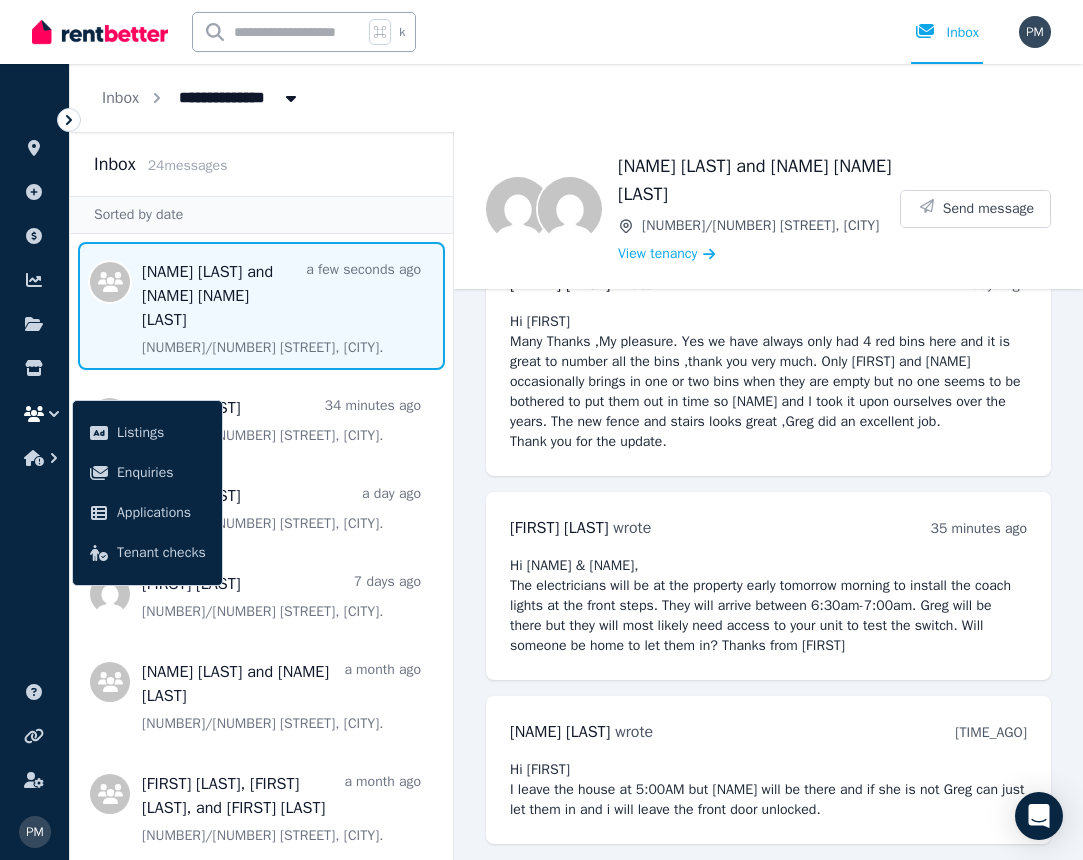 scroll, scrollTop: 0, scrollLeft: 0, axis: both 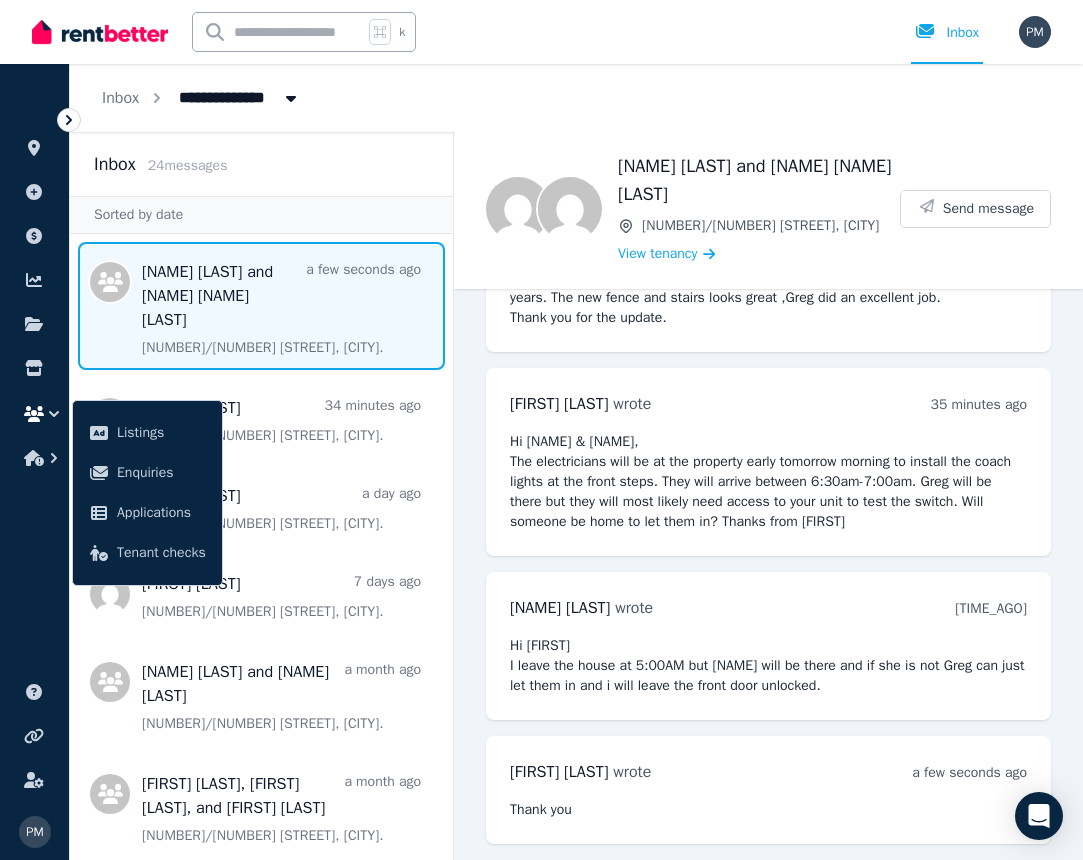 click on "[FIRST] [LAST]   wrote 35 minutes ago 2:55 pm on Tue, 5 Aug 2025 Hi [NAME] & [NAME],
The electricians will be at the property early tomorrow morning to install the coach lights at the front steps.  They will arrive between 6:30am-7:00am.  Greg will be there but they will most likely need access to your unit to test the switch.  Will someone be home to let them in?  Thanks from [FIRST]" at bounding box center (768, 462) 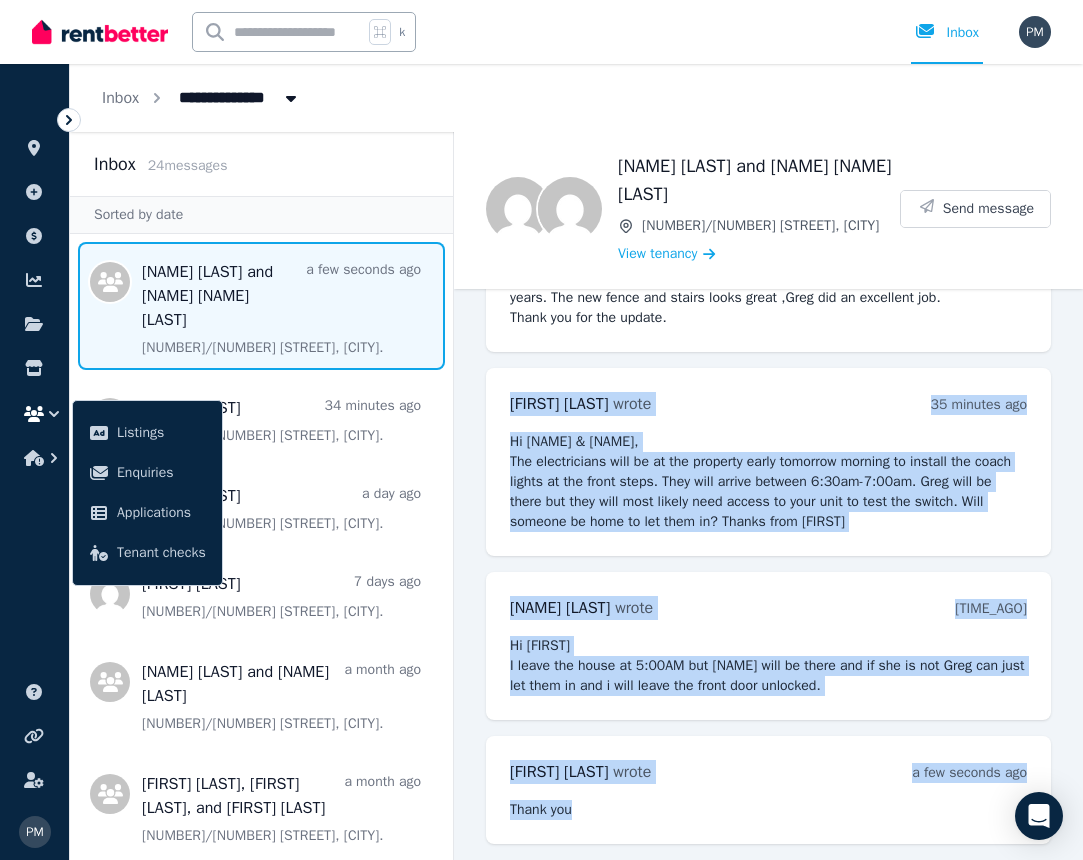drag, startPoint x: 505, startPoint y: 403, endPoint x: 617, endPoint y: 740, distance: 355.12393 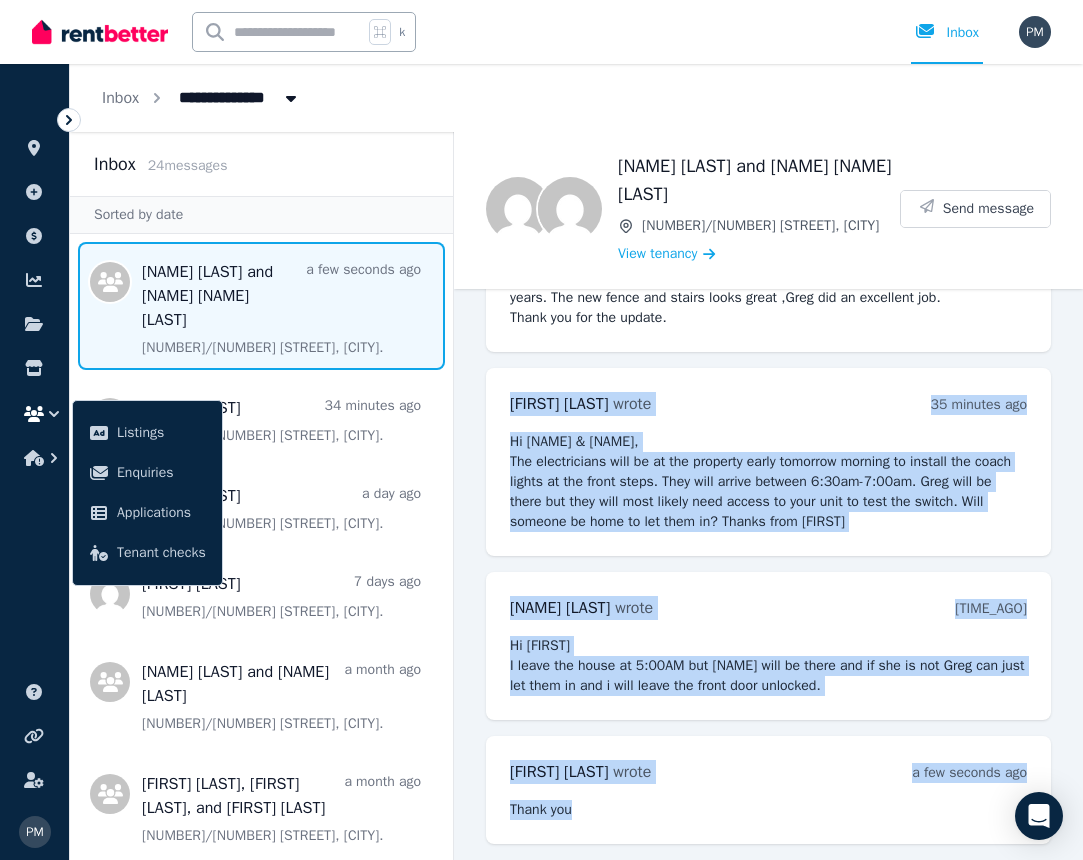 click on "[FIRST] [LAST]   wrote 3 months ago 4:11 pm on Wed, 7 May 2025 Hi,
Just letting you know that Angry Ant Tree Services will be at the property on Friday morning from 7:30am to trim/remove and generally tidy up the grounds.  Could you please ensure that cars are either parked inside garages or off the property so that access is not hindered.  Many thanks from [FIRST] [FIRST] [LAST]   wrote a month ago 1:03 pm on Wed, 2 Jul 2025 [NAME] [LAST]   wrote a month ago 1:15 pm on Wed, 2 Jul 2025 Hi [FIRST],
Thanks for the update — we appreciate you letting us know.
That all sounds great, and it’s good to hear the property is getting some attention. We don’t really use the front entrance much ourselves, aside from deliveries or when we have guests, so the work shouldn’t be an issue for us.
Thanks again,
[NAME] & [NAME] [FIRST] [LAST]   wrote 12 days ago 7:21 pm on Thu, 24 Jul 2025 [NAME] [LAST]   wrote 11 days ago 5:01 am on Fri, 25 Jul 2025 [FIRST] [LAST]   wrote 35 minutes ago   wrote" at bounding box center [768, -84] 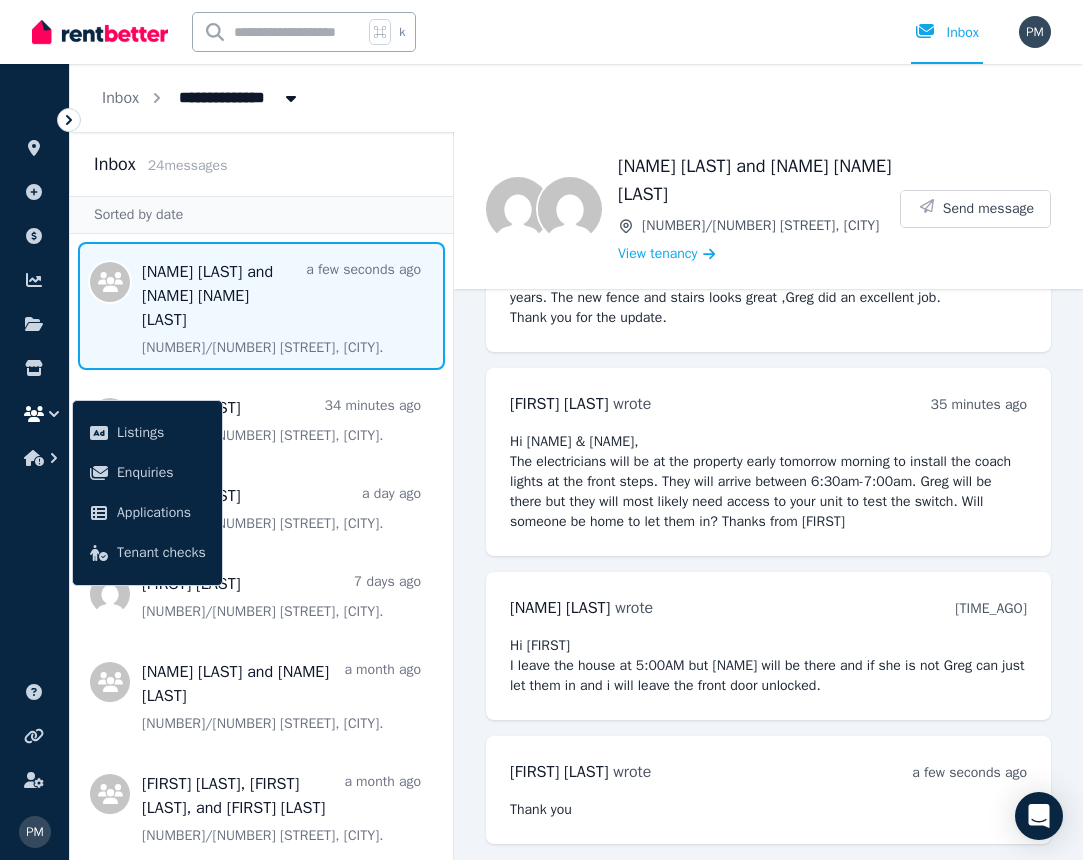 click on "[NAME] [LAST]   wrote 22 minutes ago 3:09 pm on Tue, 5 Aug 2025 Hi [FIRST]
I leave the house at 5:00AM but [NAME] will be there and if she is not Greg can just let them in and i will leave the front door unlocked." at bounding box center [768, 646] 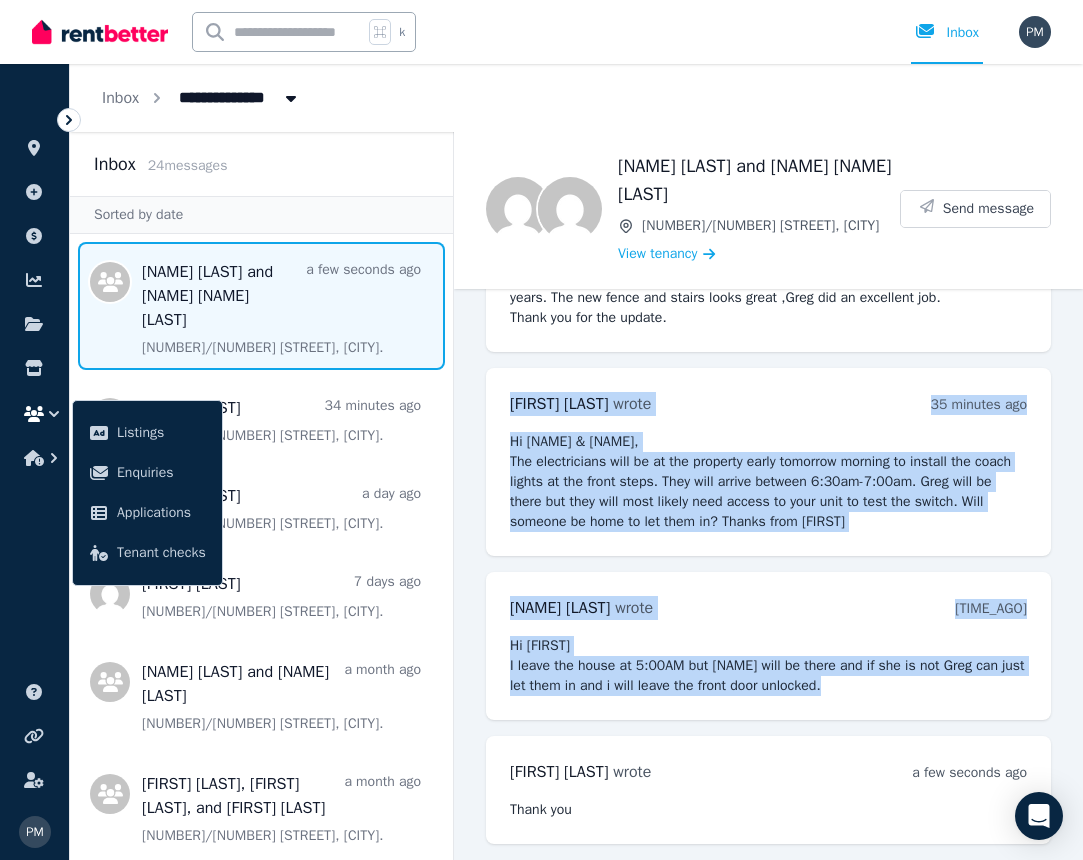 drag, startPoint x: 503, startPoint y: 401, endPoint x: 873, endPoint y: 679, distance: 462.80017 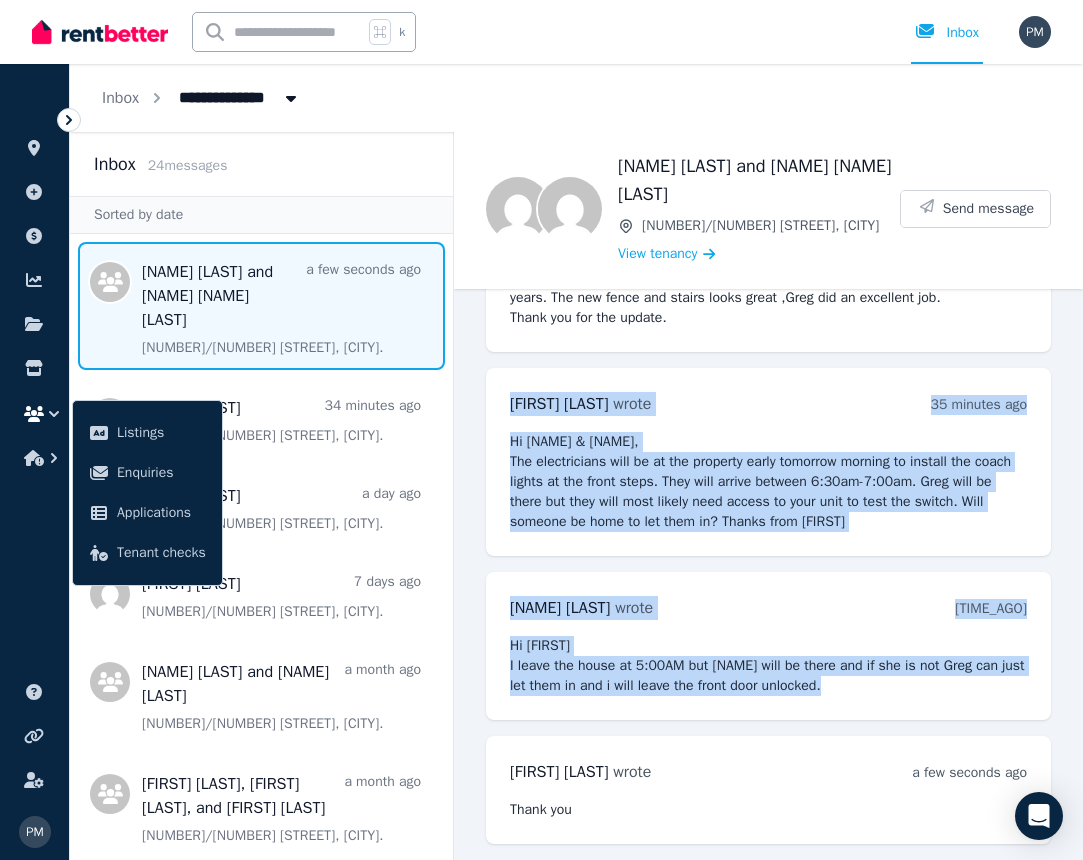 click on "[FIRST] [LAST]   wrote 3 months ago 4:11 pm on Wed, 7 May 2025 Hi,
Just letting you know that Angry Ant Tree Services will be at the property on Friday morning from 7:30am to trim/remove and generally tidy up the grounds.  Could you please ensure that cars are either parked inside garages or off the property so that access is not hindered.  Many thanks from [FIRST] [FIRST] [LAST]   wrote a month ago 1:03 pm on Wed, 2 Jul 2025 [NAME] [LAST]   wrote a month ago 1:15 pm on Wed, 2 Jul 2025 Hi [FIRST],
Thanks for the update — we appreciate you letting us know.
That all sounds great, and it’s good to hear the property is getting some attention. We don’t really use the front entrance much ourselves, aside from deliveries or when we have guests, so the work shouldn’t be an issue for us.
Thanks again,
[NAME] & [NAME] [FIRST] [LAST]   wrote 12 days ago 7:21 pm on Thu, 24 Jul 2025 [NAME] [LAST]   wrote 11 days ago 5:01 am on Fri, 25 Jul 2025 [FIRST] [LAST]   wrote 35 minutes ago   wrote" at bounding box center (768, -84) 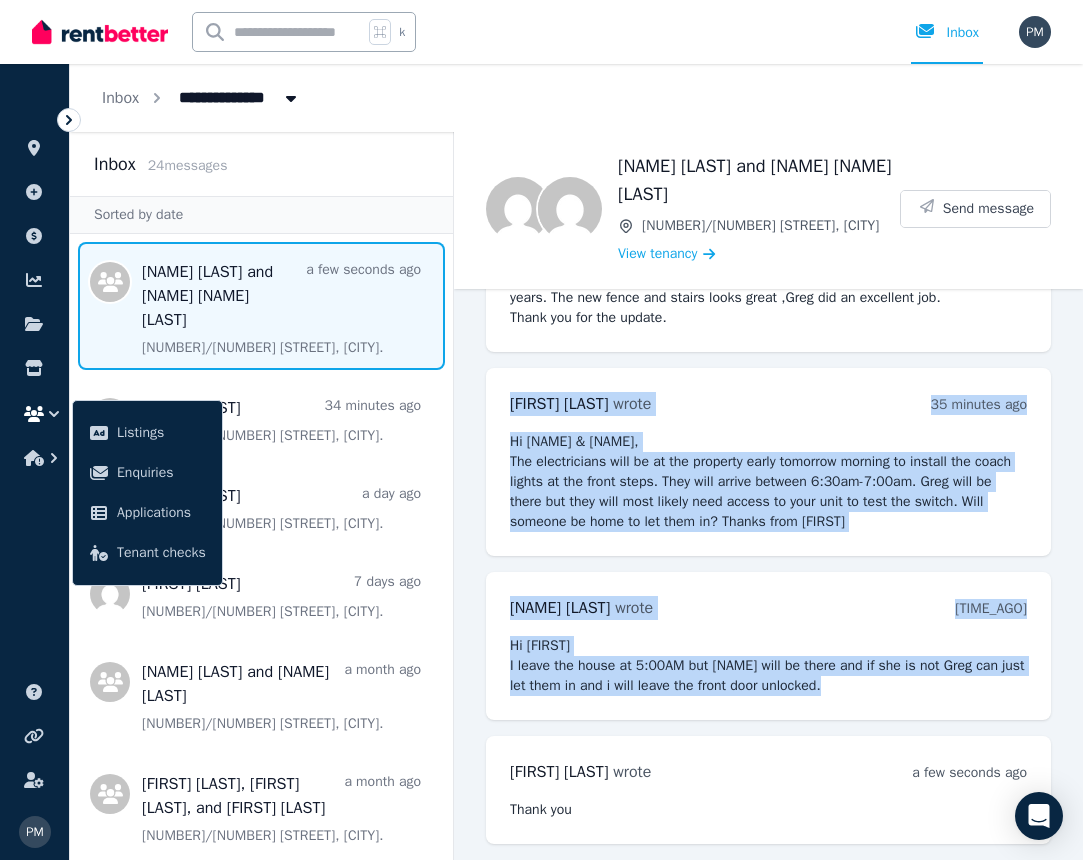 copy on "[FIRST] [LAST]   wrote 35 minutes ago 2:55 pm on Tue, 5 Aug 2025 Hi [NAME] & [NAME],
The electricians will be at the property early tomorrow morning to install the coach lights at the front steps.  They will arrive between 6:30am-7:00am.  Greg will be there but they will most likely need access to your unit to test the switch.  Will someone be home to let them in?  Thanks from [FIRST] [NAME]   wrote 22 minutes ago 3:09 pm on Tue, 5 Aug 2025 Hi [FIRST]
I leave the house at 5:00AM but [NAME] will be there and if she is not Greg can just let them in and i will leave the front door unlocked." 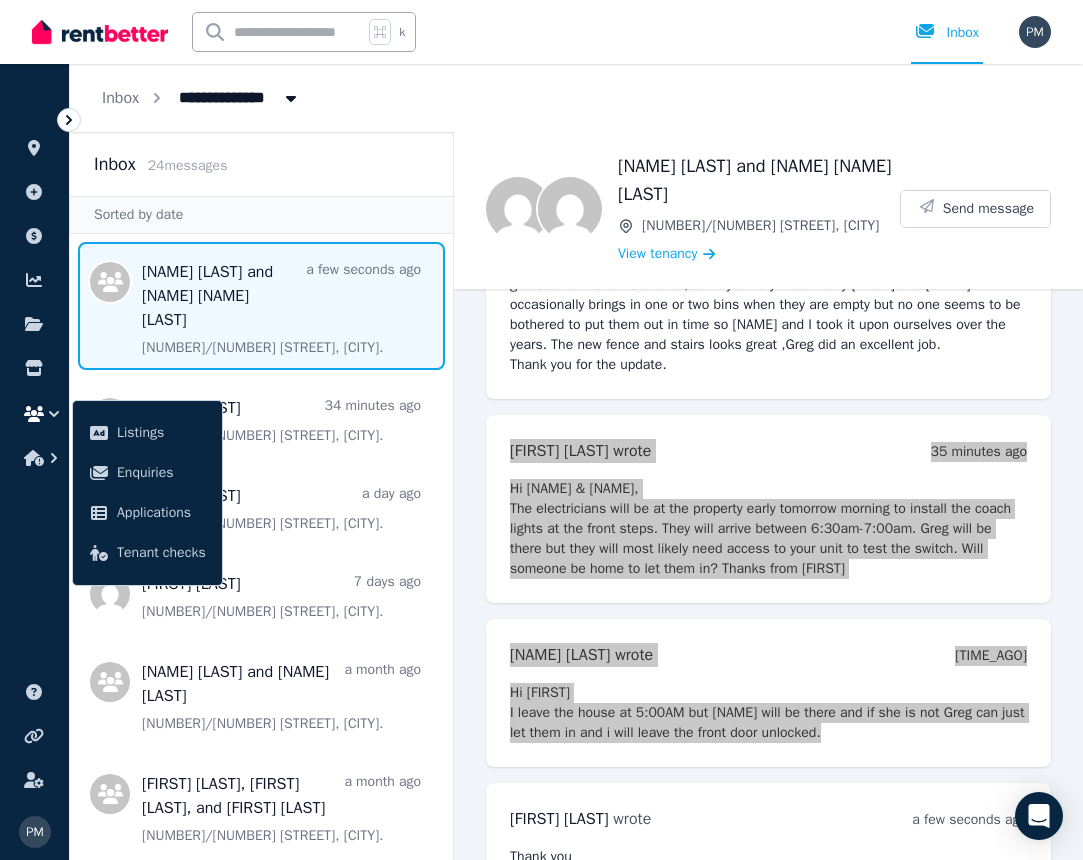 scroll, scrollTop: 1251, scrollLeft: 0, axis: vertical 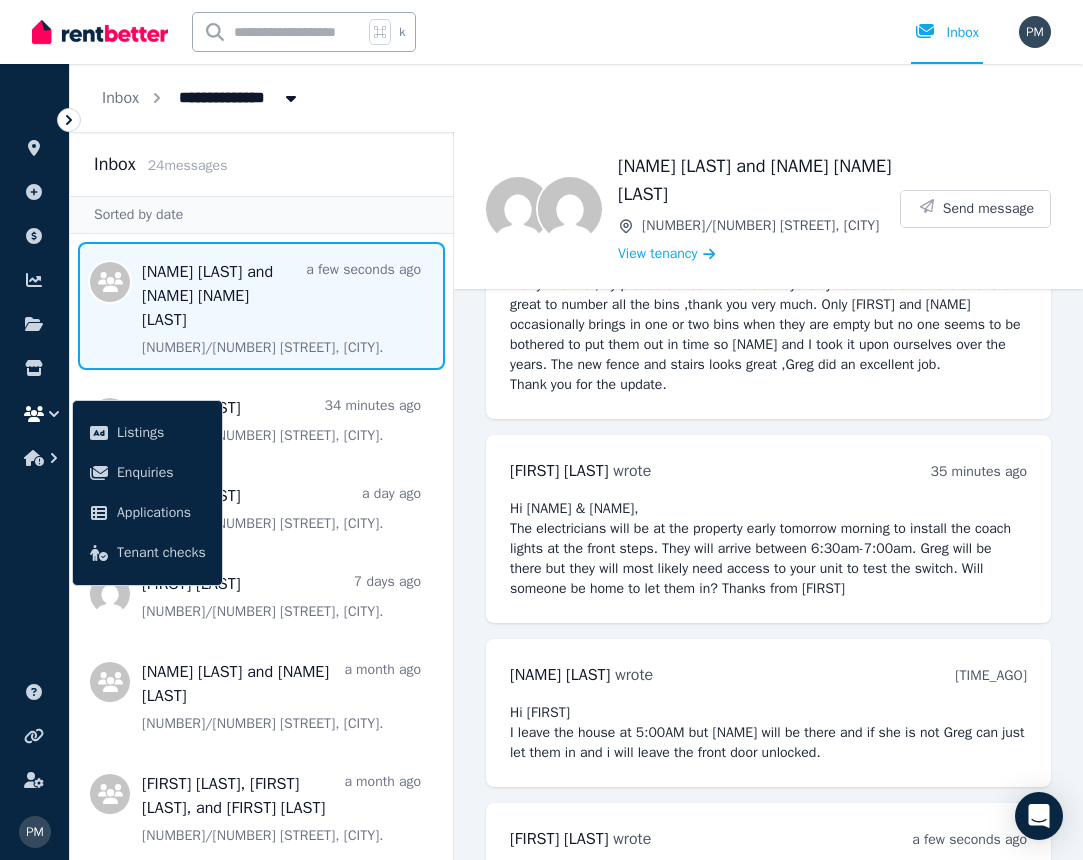 click 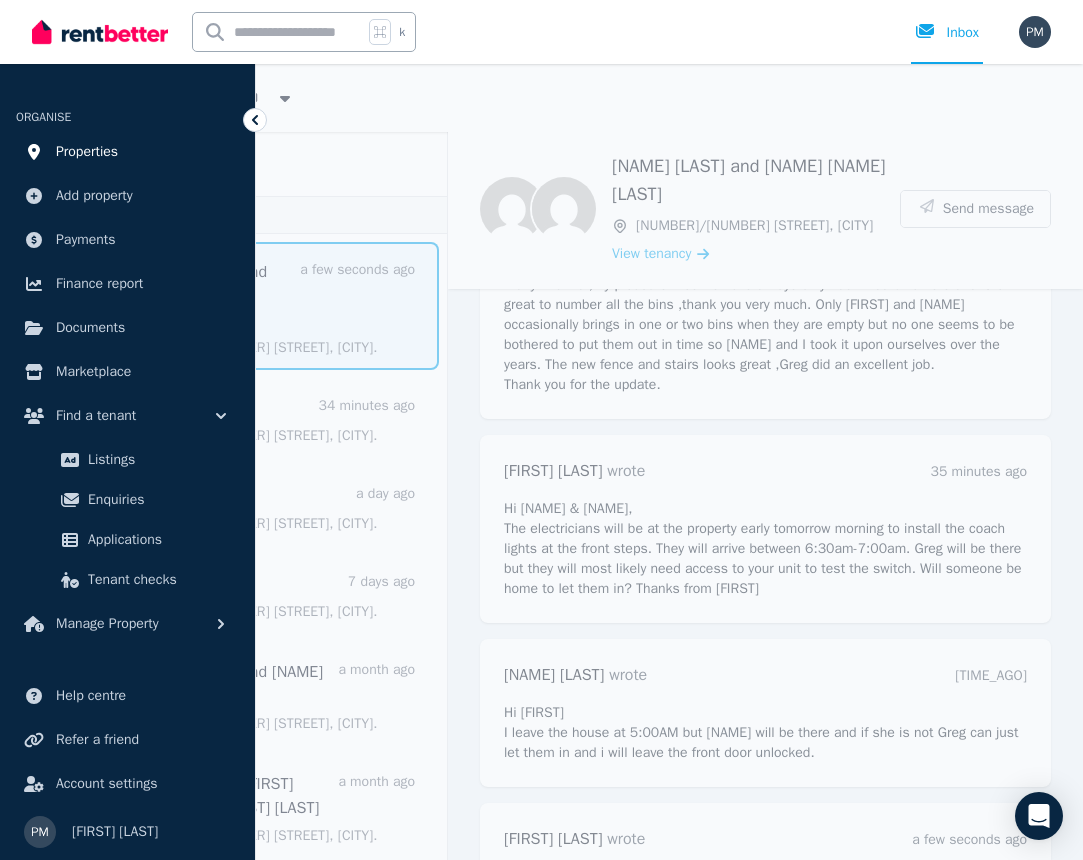 click on "Properties" at bounding box center (87, 152) 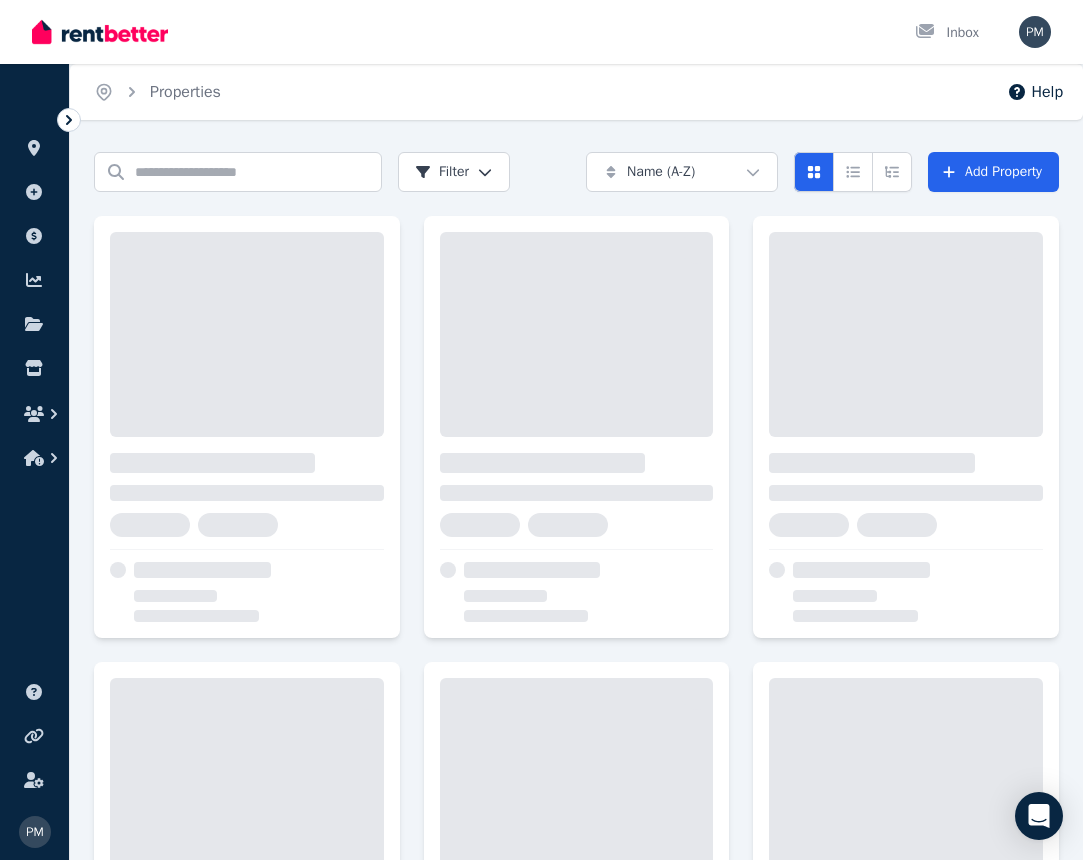 scroll, scrollTop: 0, scrollLeft: 0, axis: both 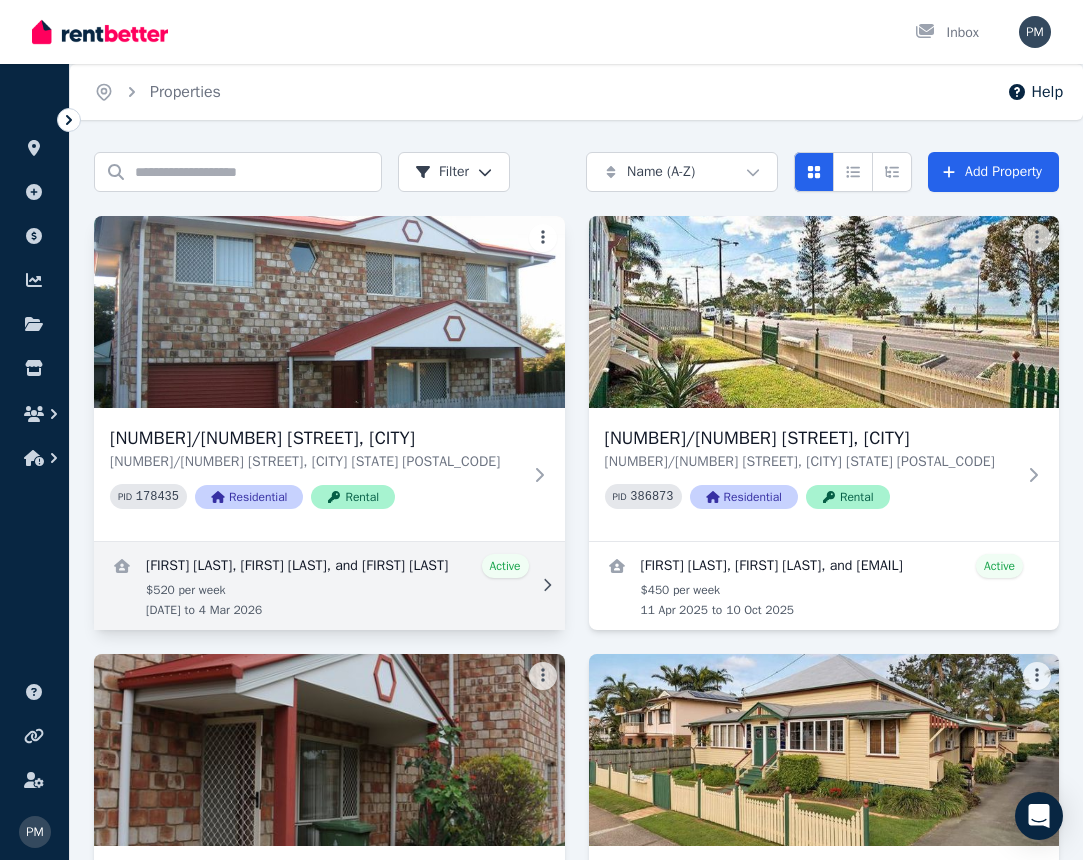 click at bounding box center [329, 586] 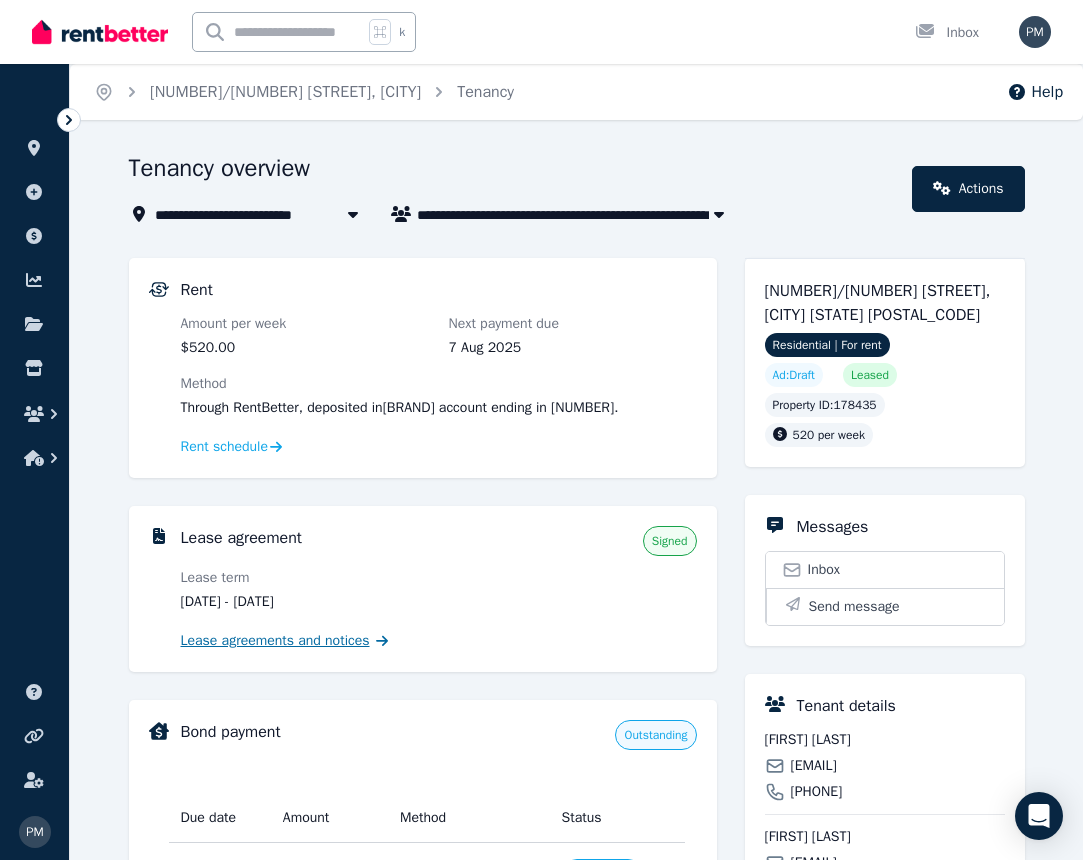 click on "Lease agreements and notices" at bounding box center (275, 641) 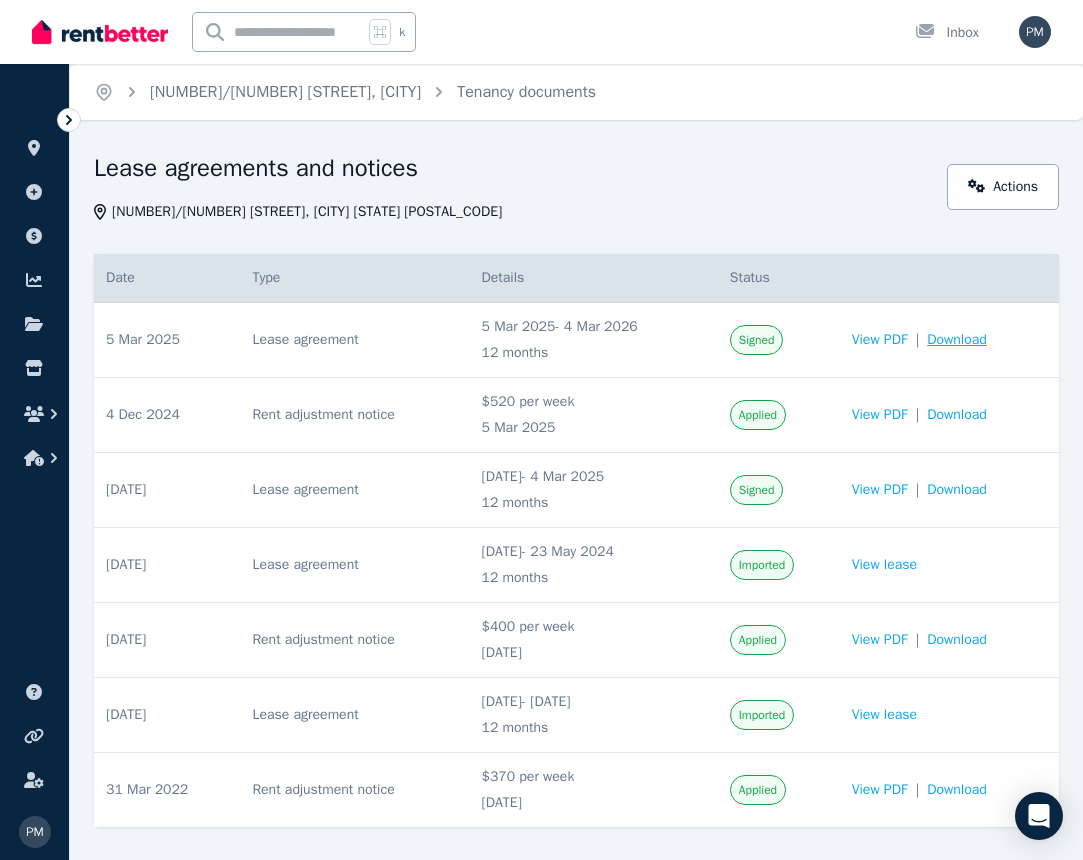 click on "Download" at bounding box center [957, 340] 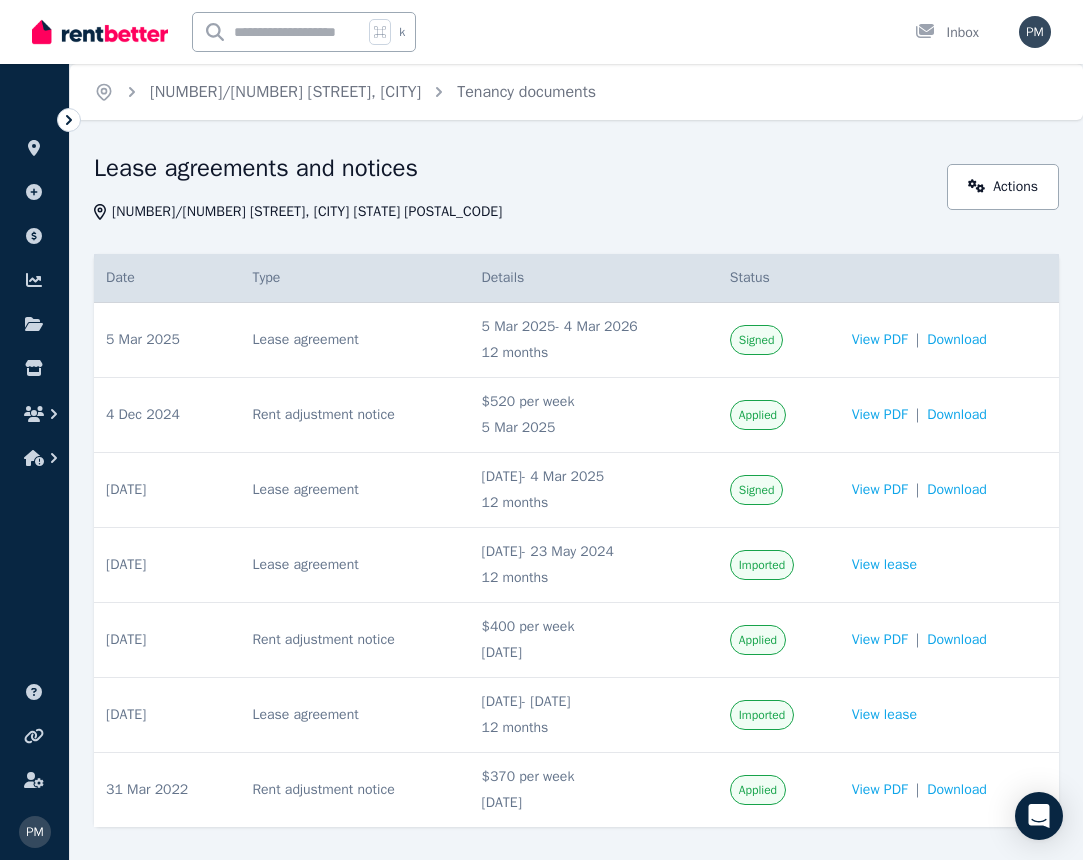 scroll, scrollTop: 0, scrollLeft: 0, axis: both 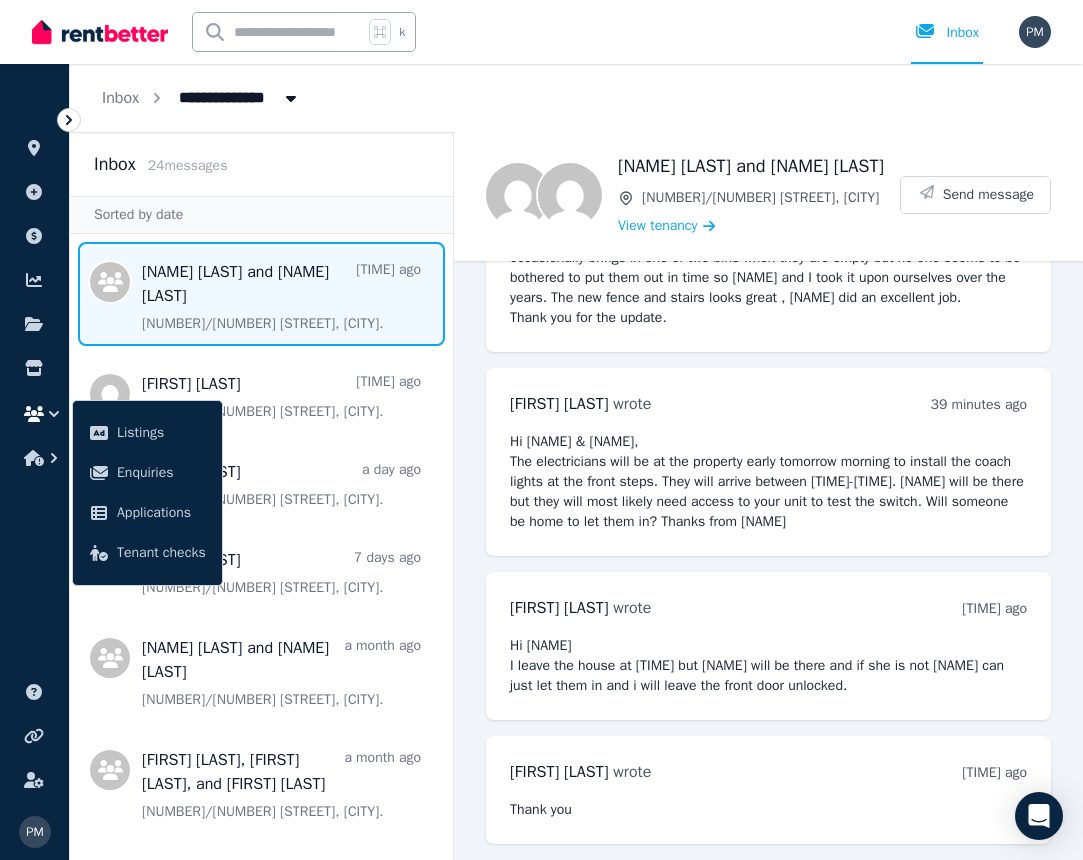 click 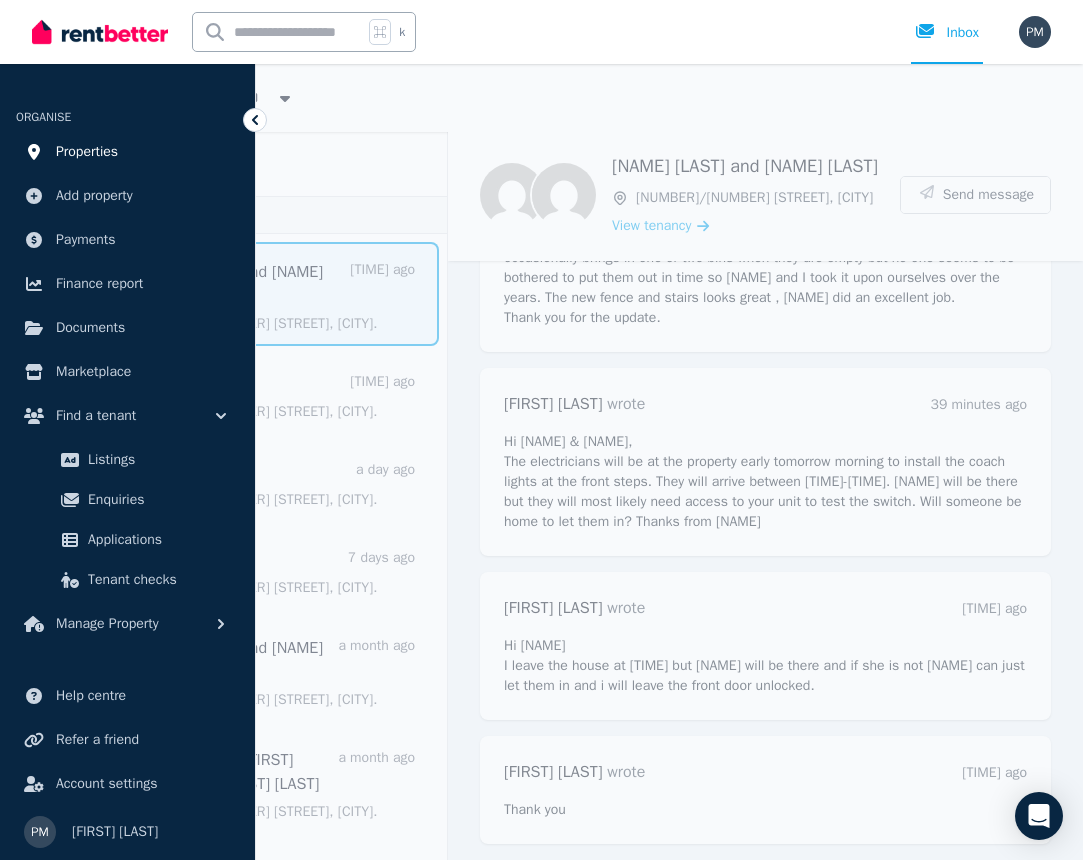 click on "Properties" at bounding box center (87, 152) 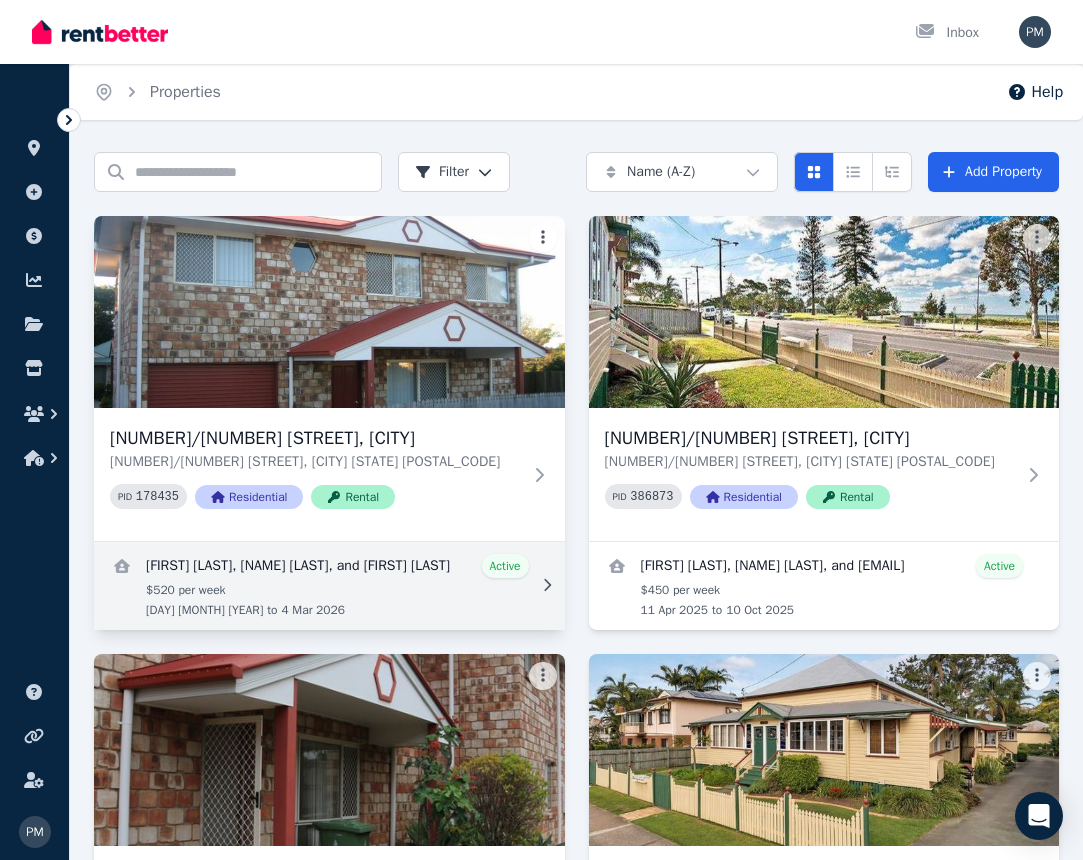 click at bounding box center [329, 586] 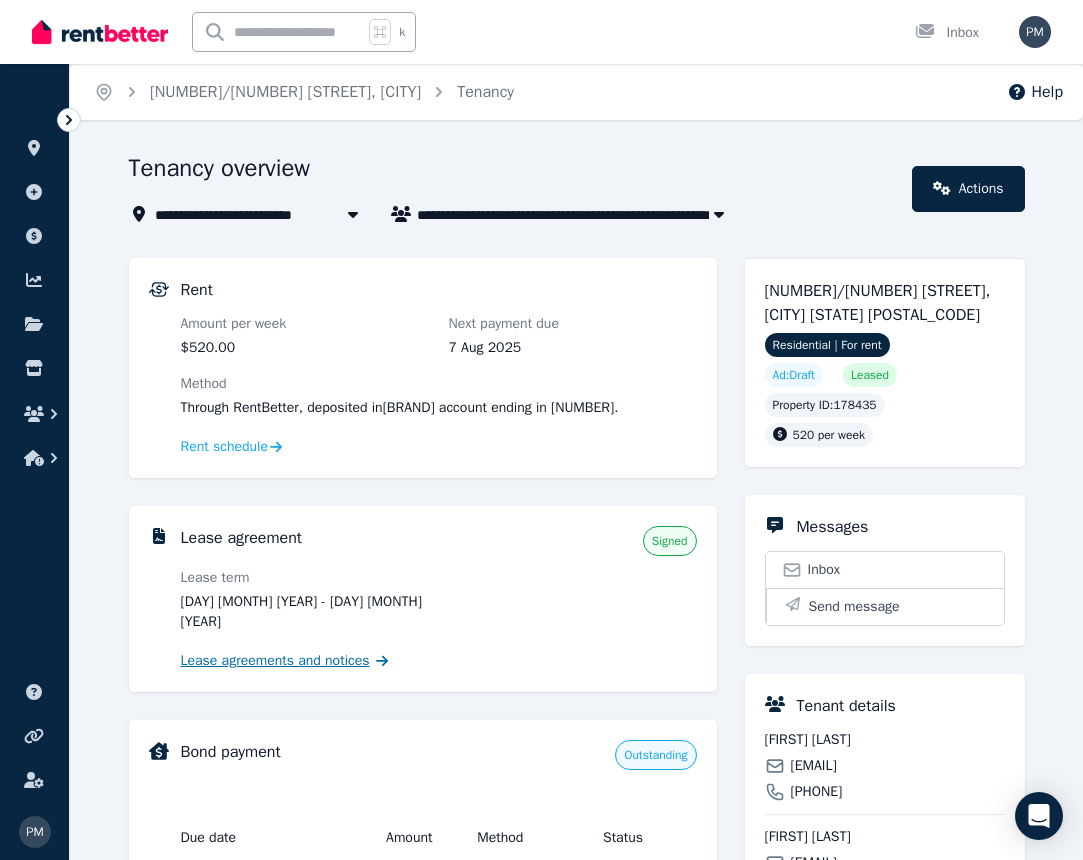 click on "Lease agreements and notices" at bounding box center [275, 661] 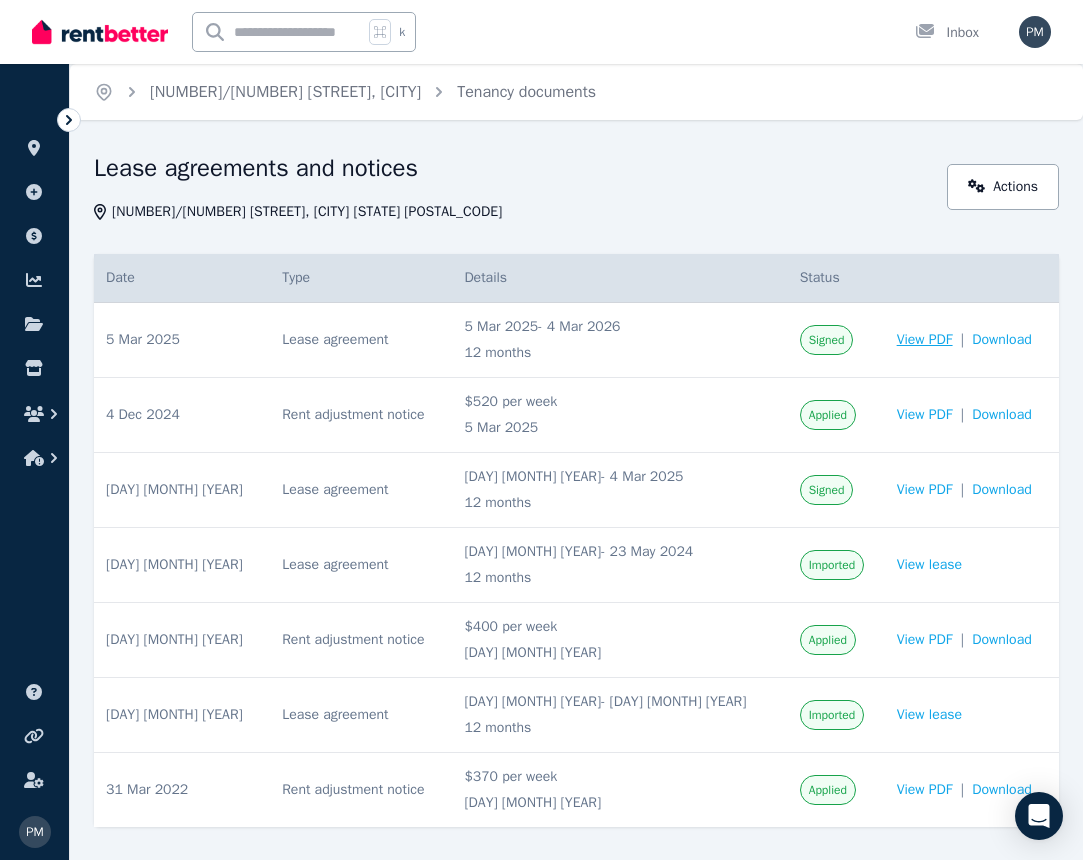click on "View PDF" at bounding box center (925, 340) 